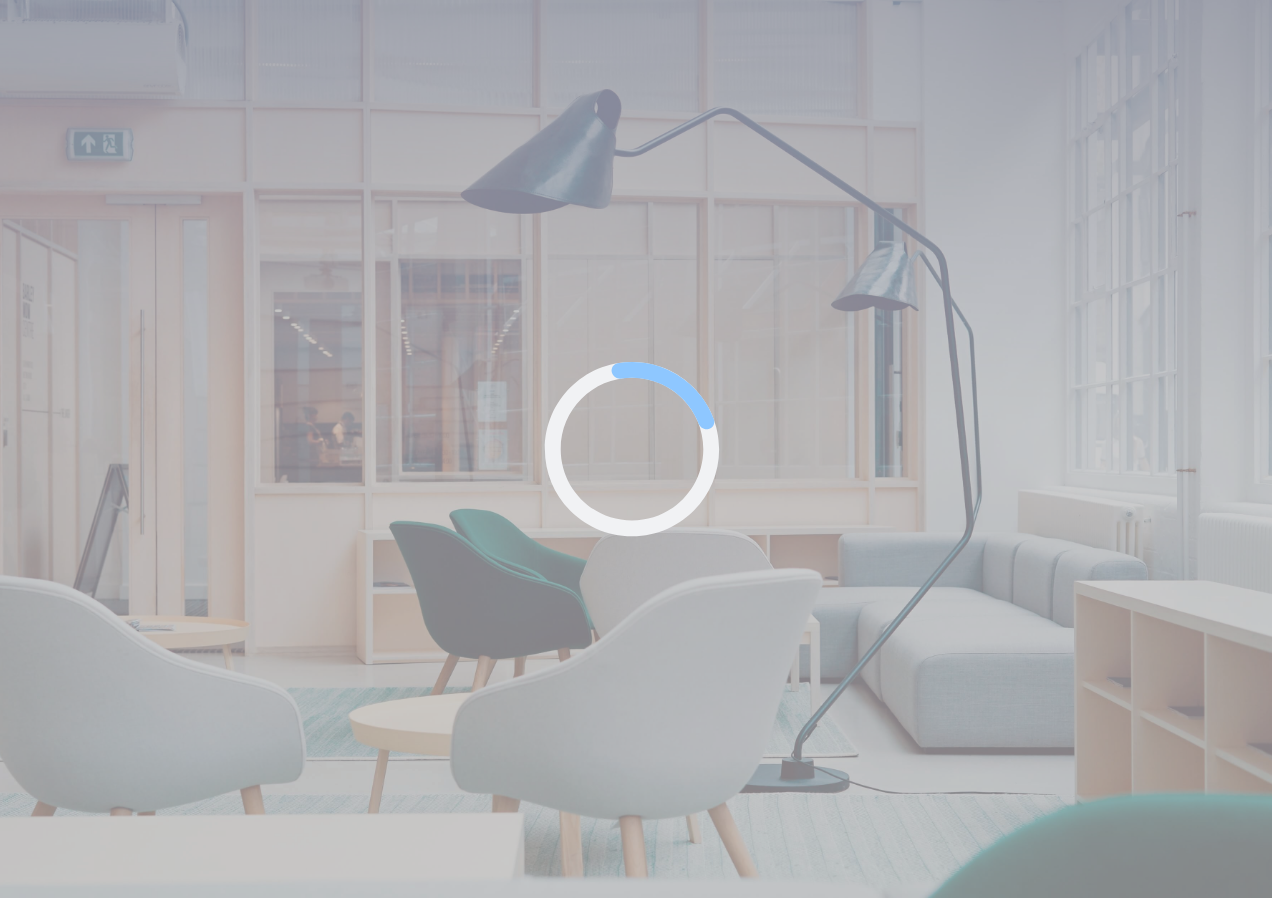 scroll, scrollTop: 0, scrollLeft: 0, axis: both 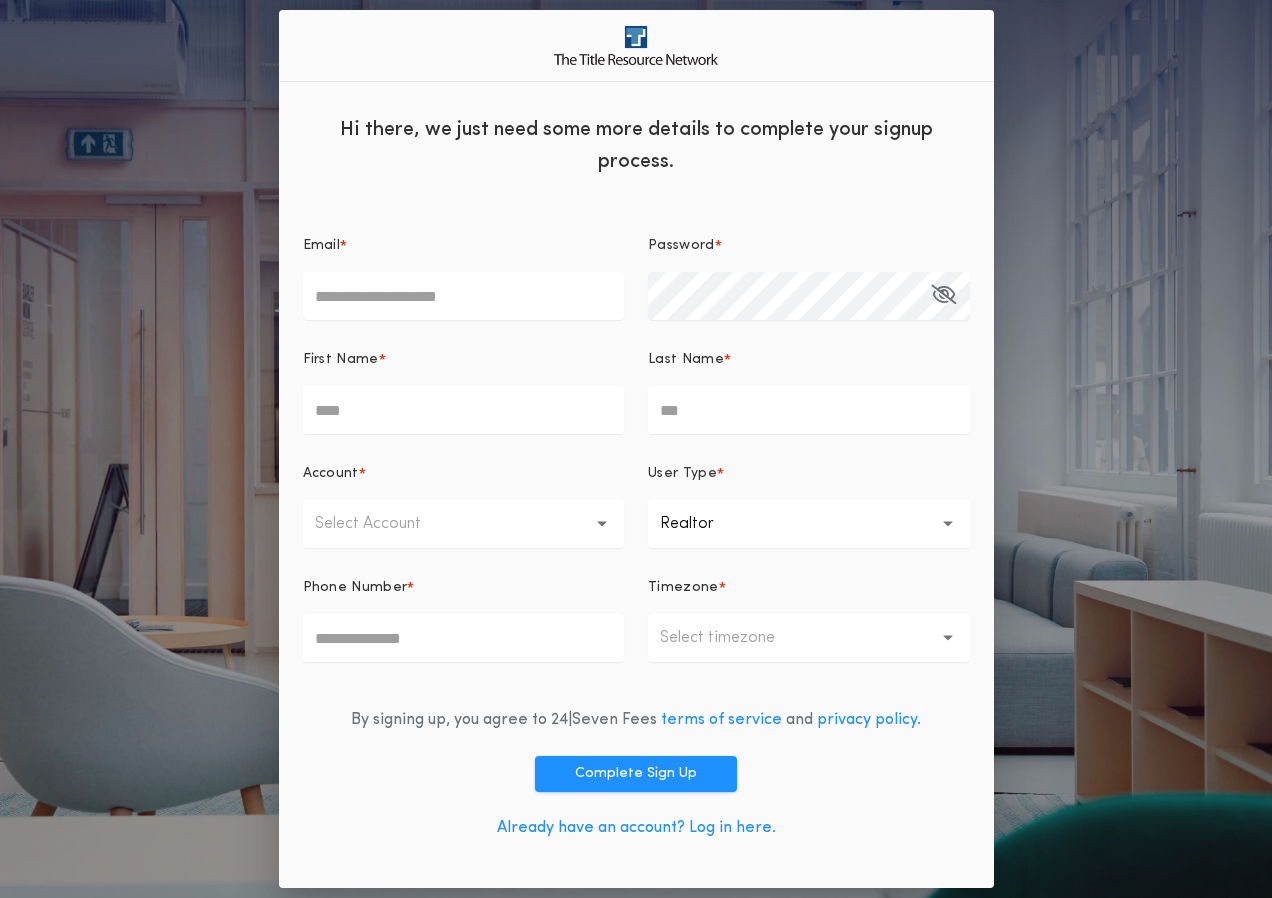 click on "Already have an account? Log in here." at bounding box center (636, 828) 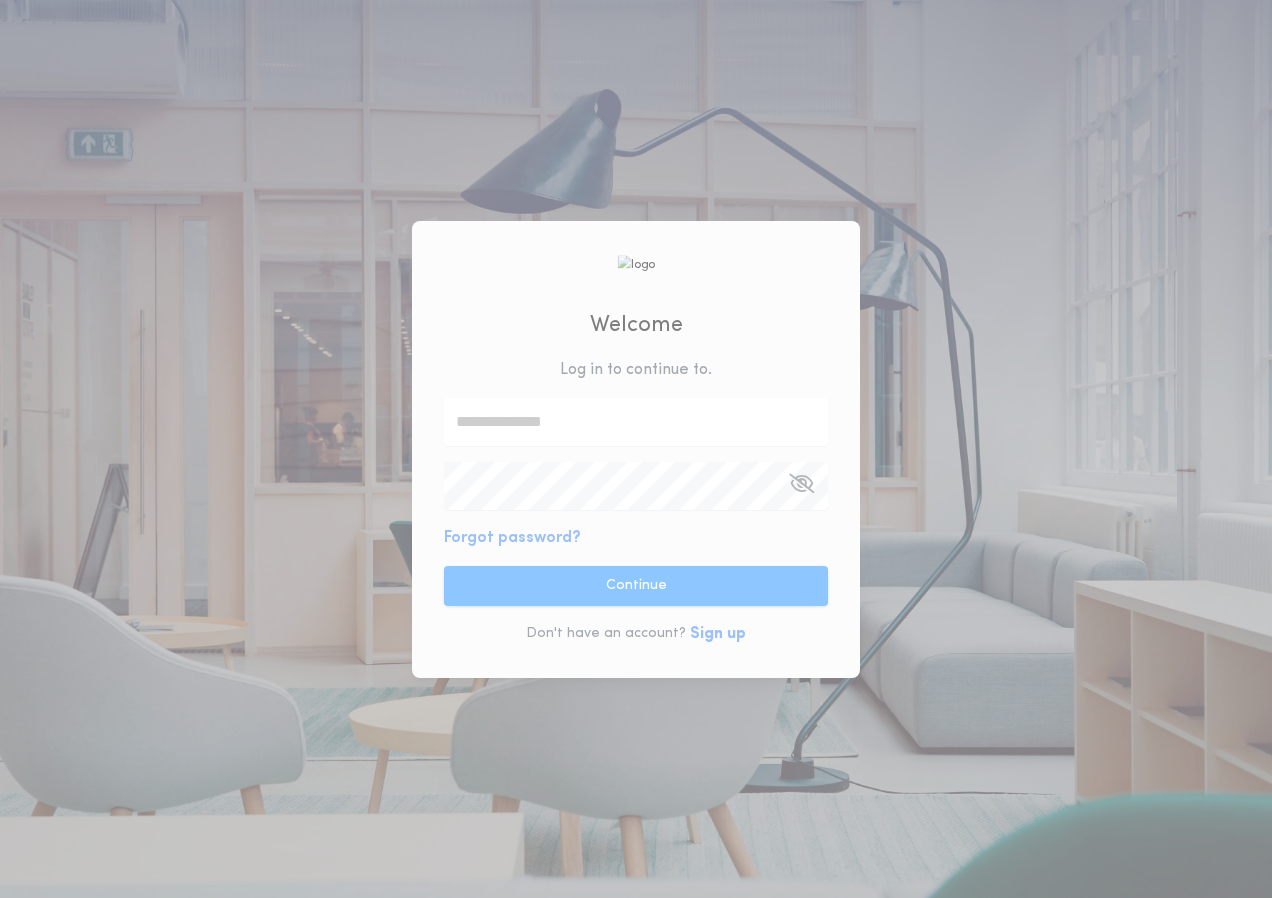 type on "**********" 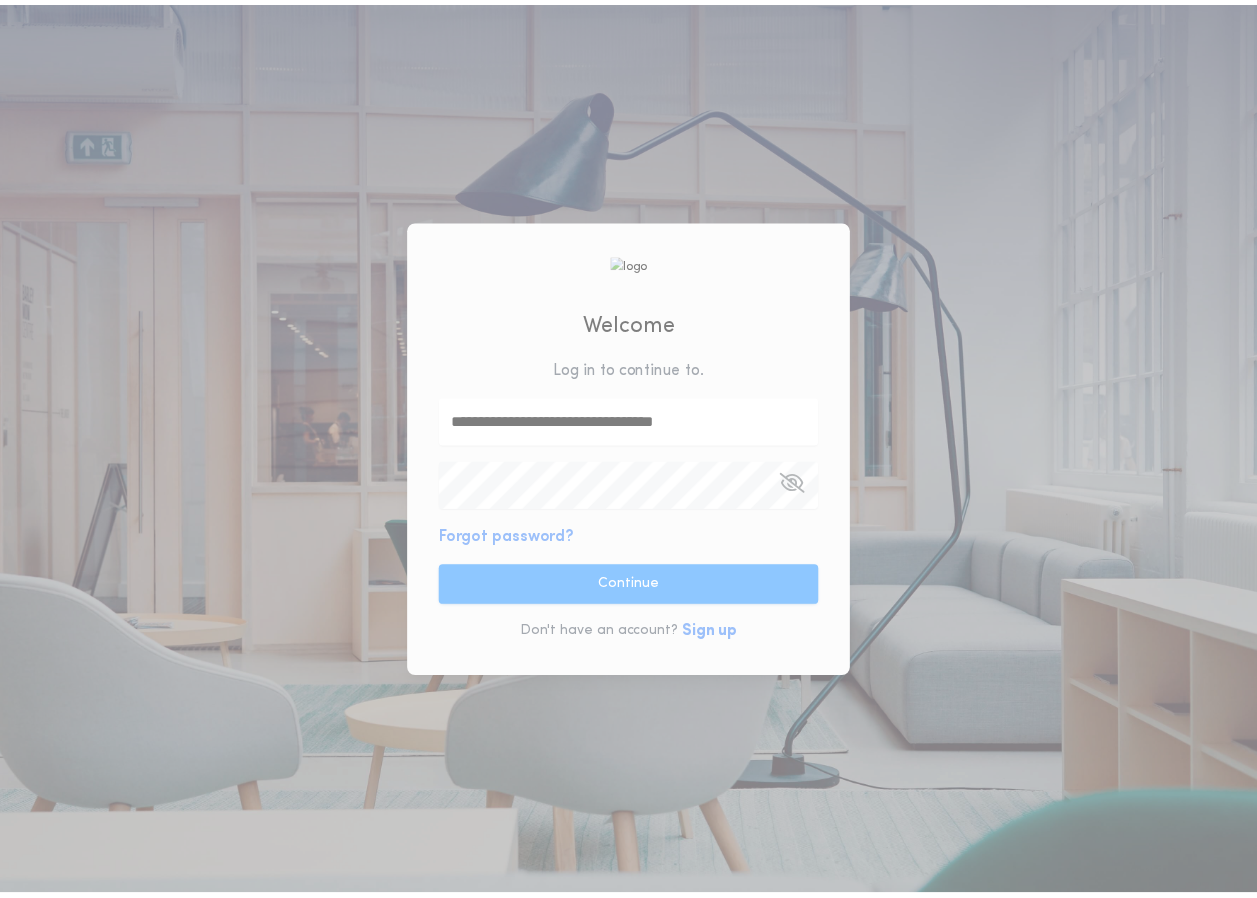 scroll, scrollTop: 0, scrollLeft: 0, axis: both 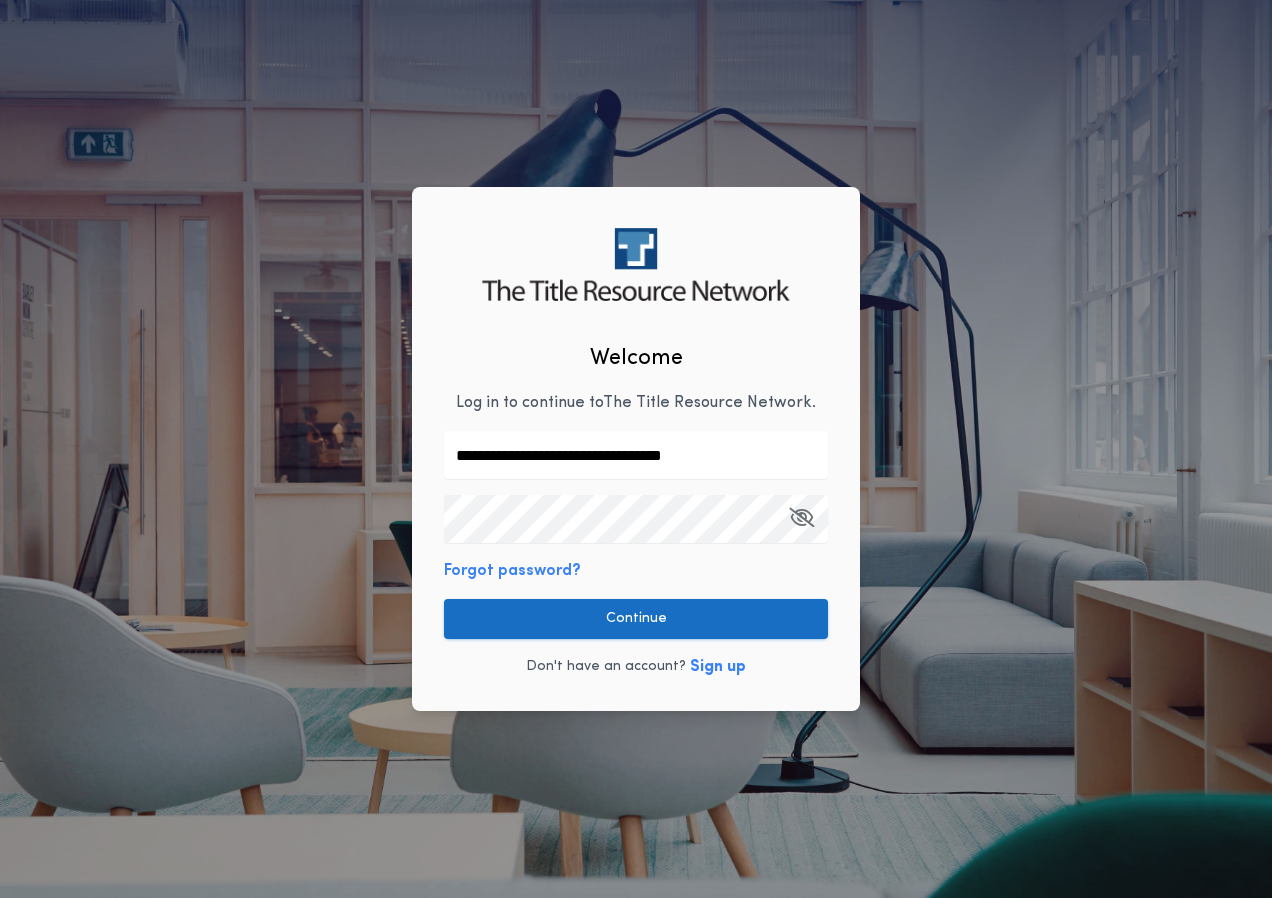 click on "Continue" at bounding box center [636, 619] 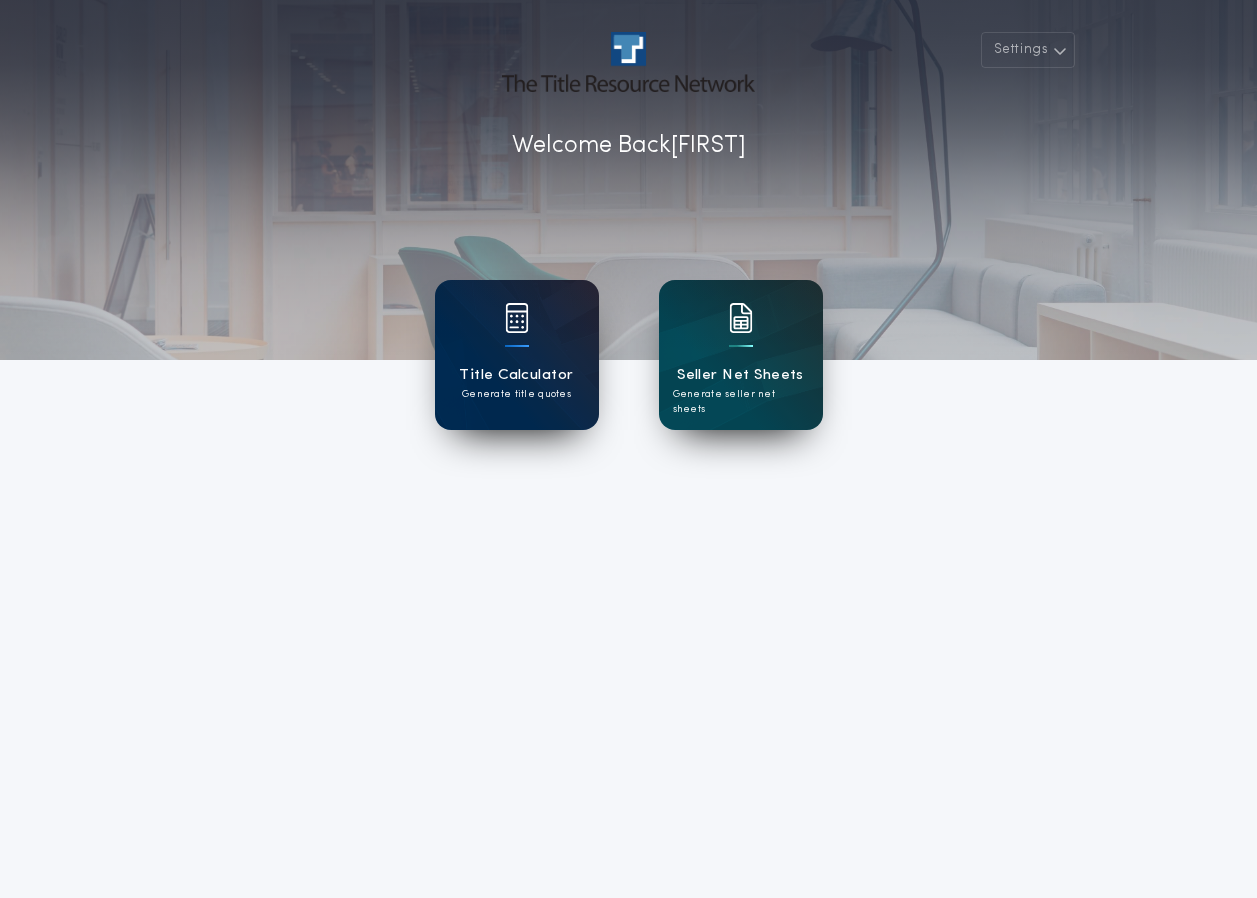 click on "Title Calculator" at bounding box center (516, 375) 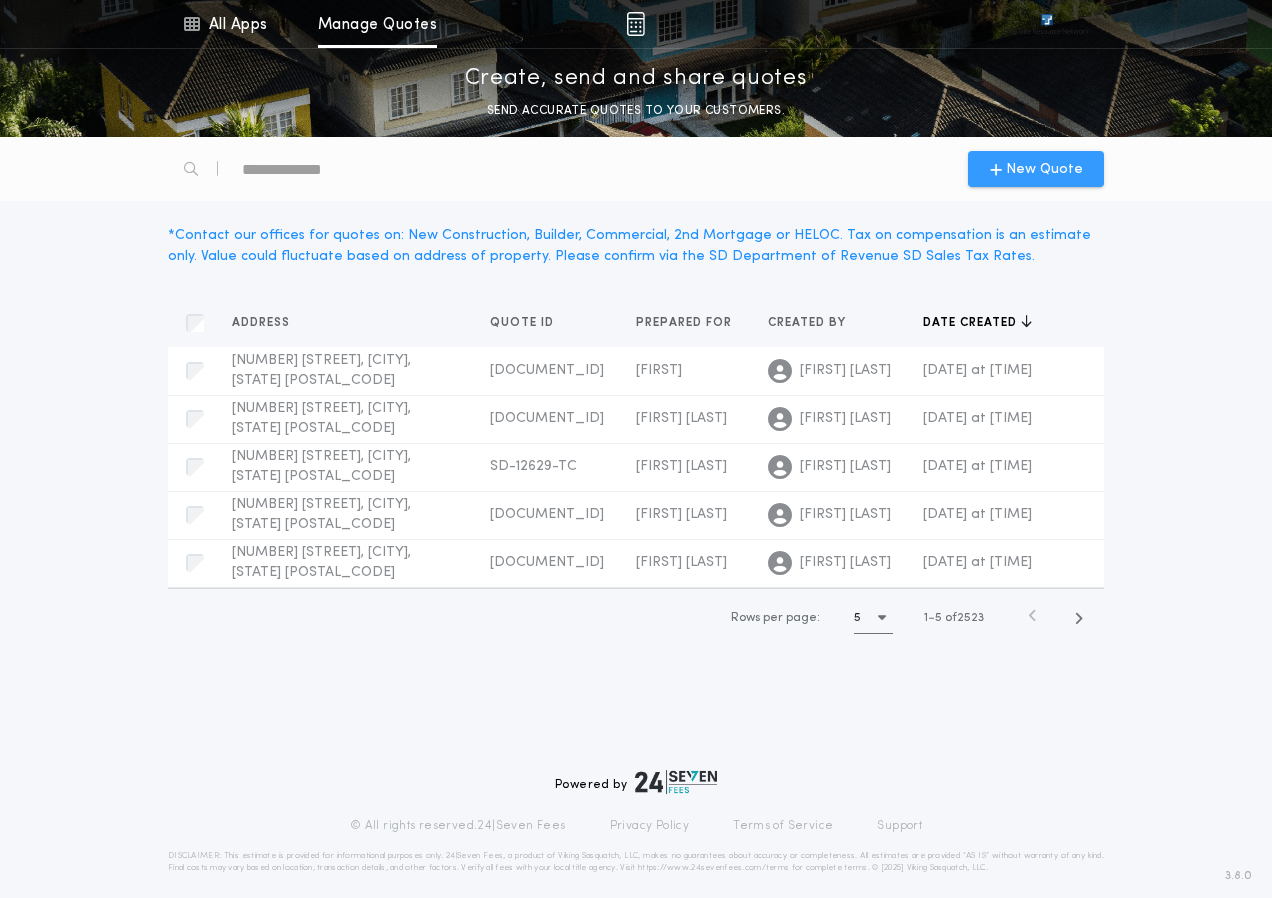click on "New Quote" at bounding box center [1044, 169] 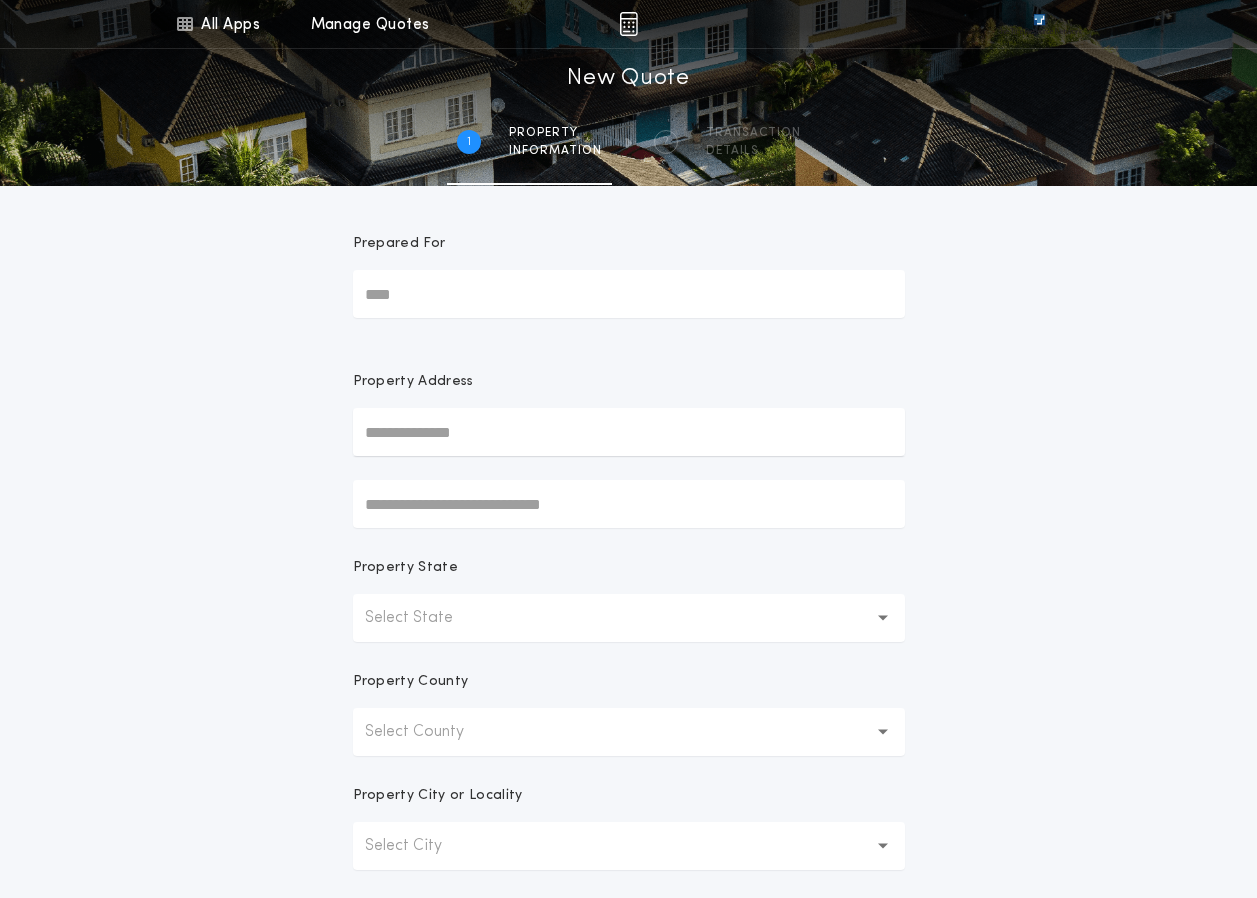 click on "Prepared For" at bounding box center (629, 294) 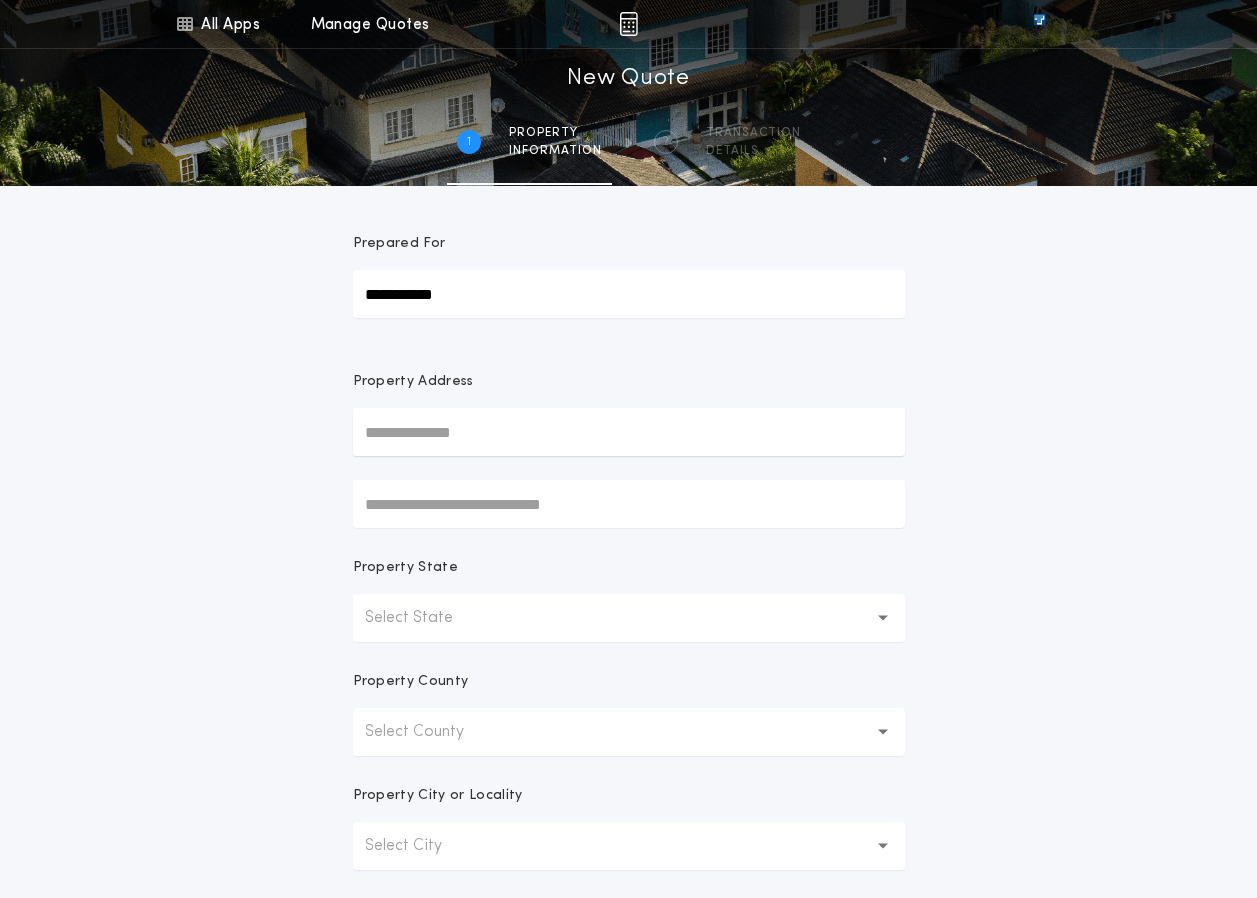 type on "**********" 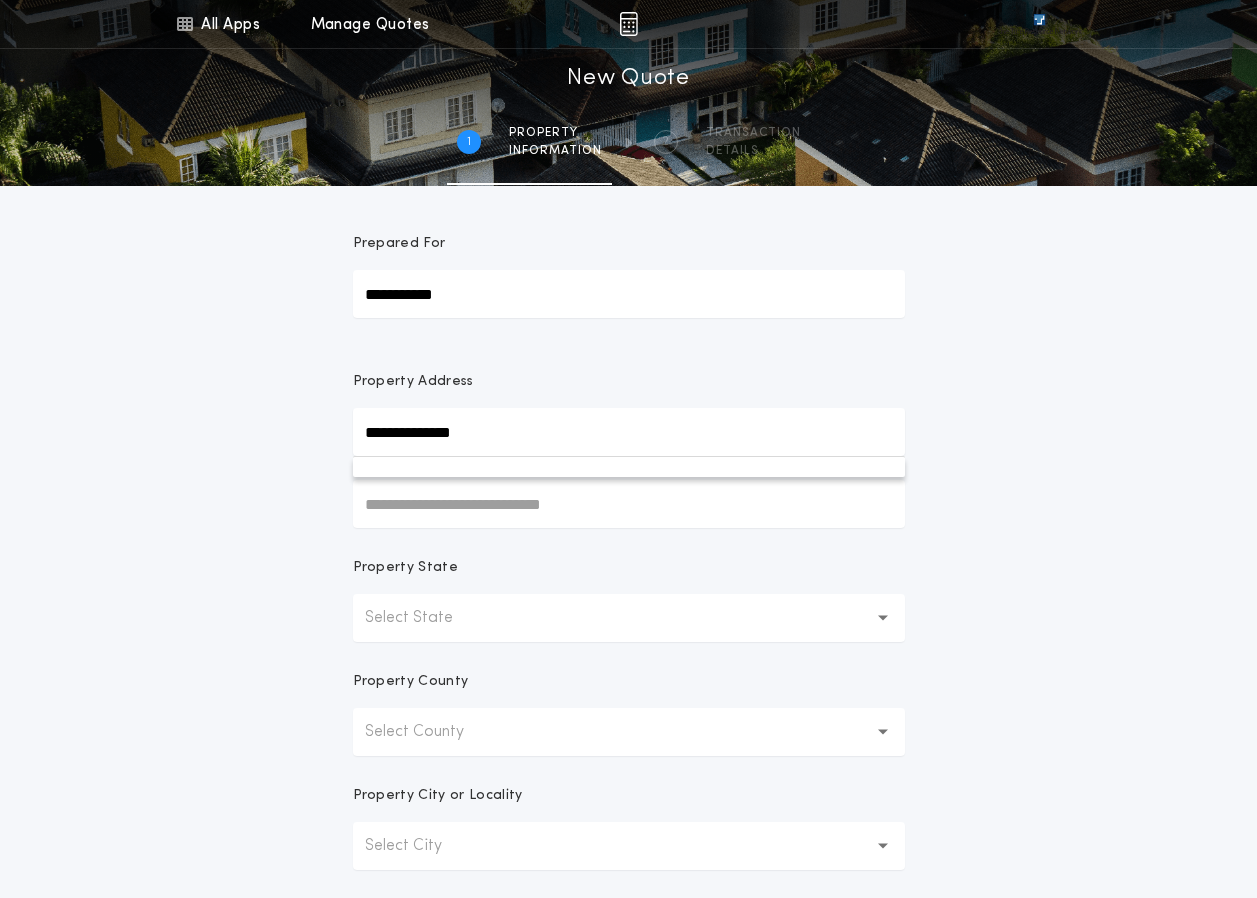 type on "**********" 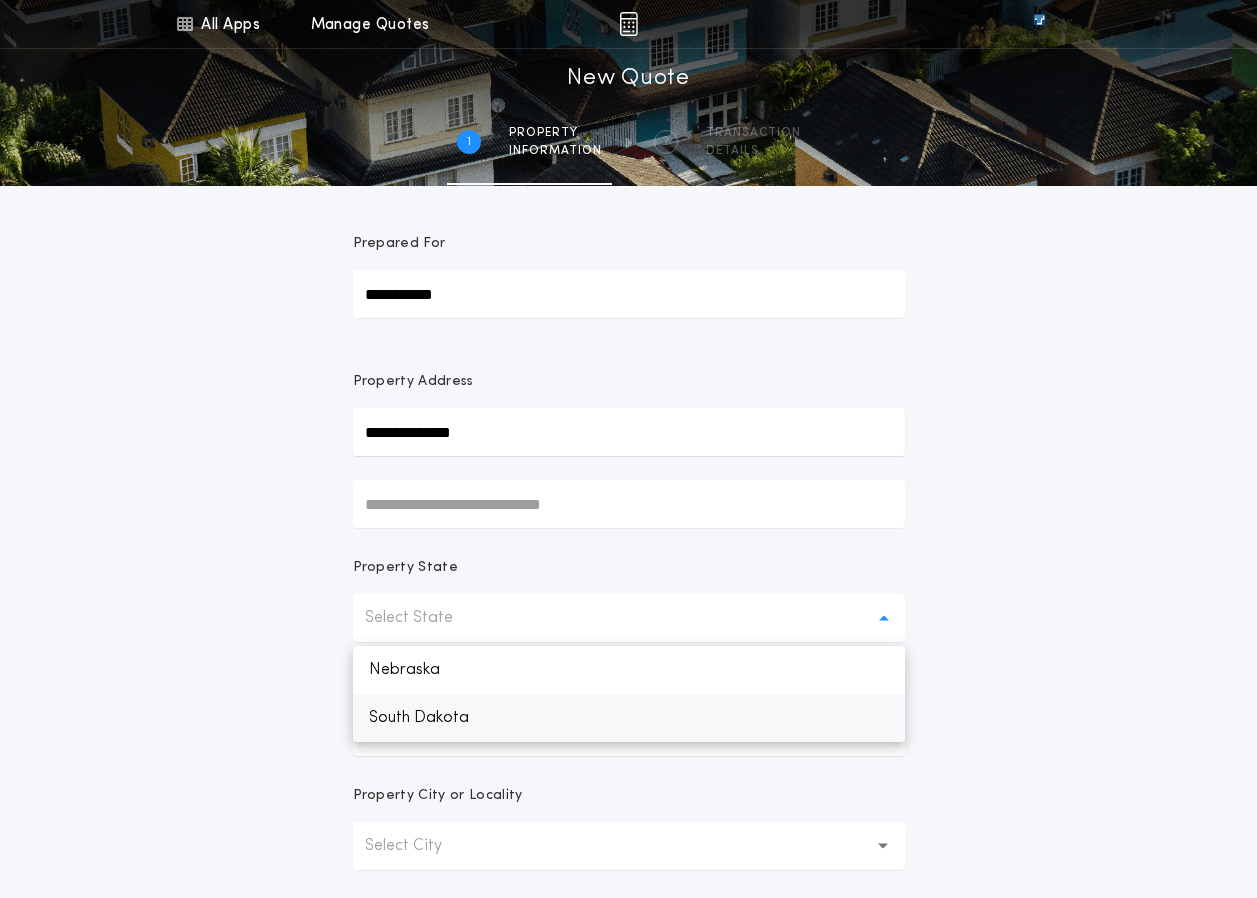 click on "South Dakota" at bounding box center (629, 718) 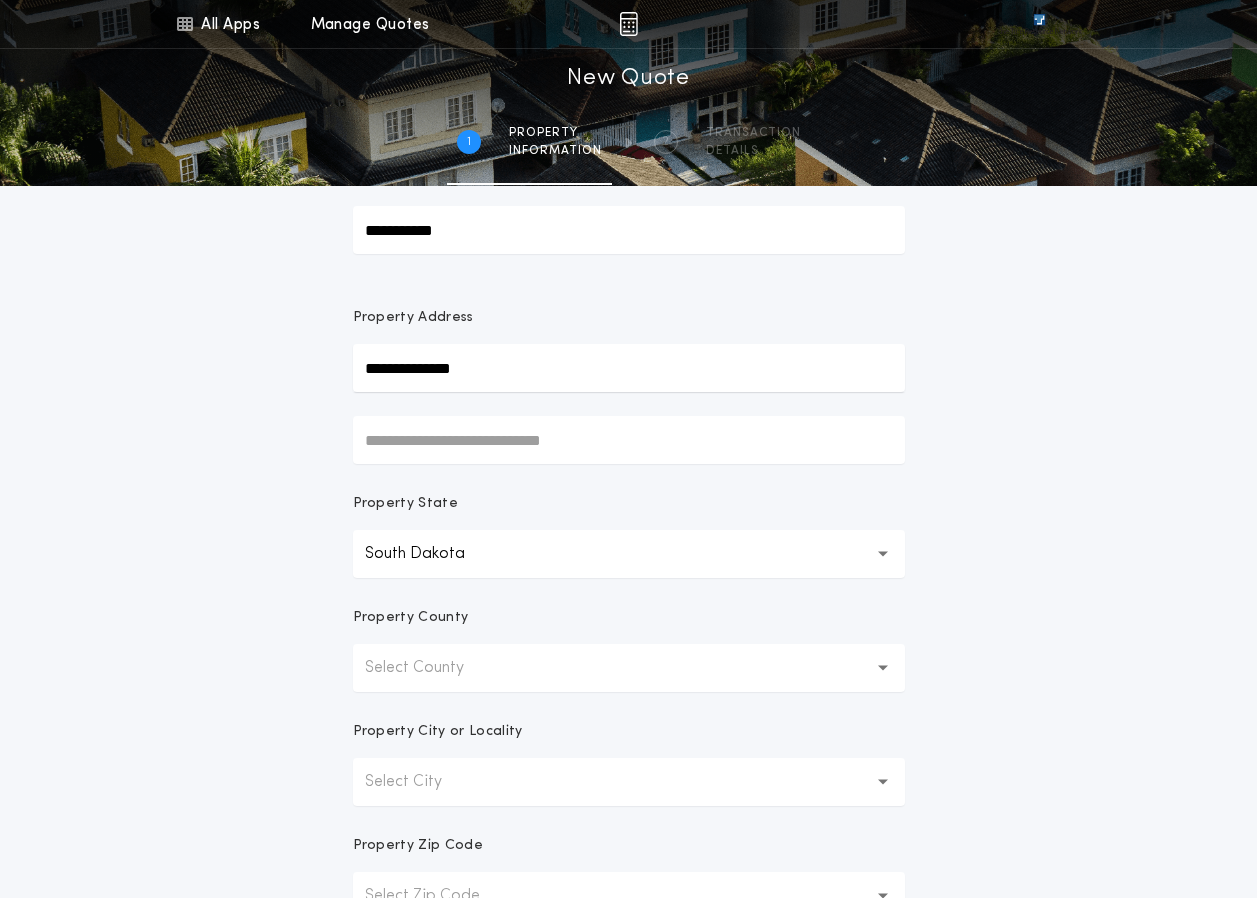 scroll, scrollTop: 100, scrollLeft: 0, axis: vertical 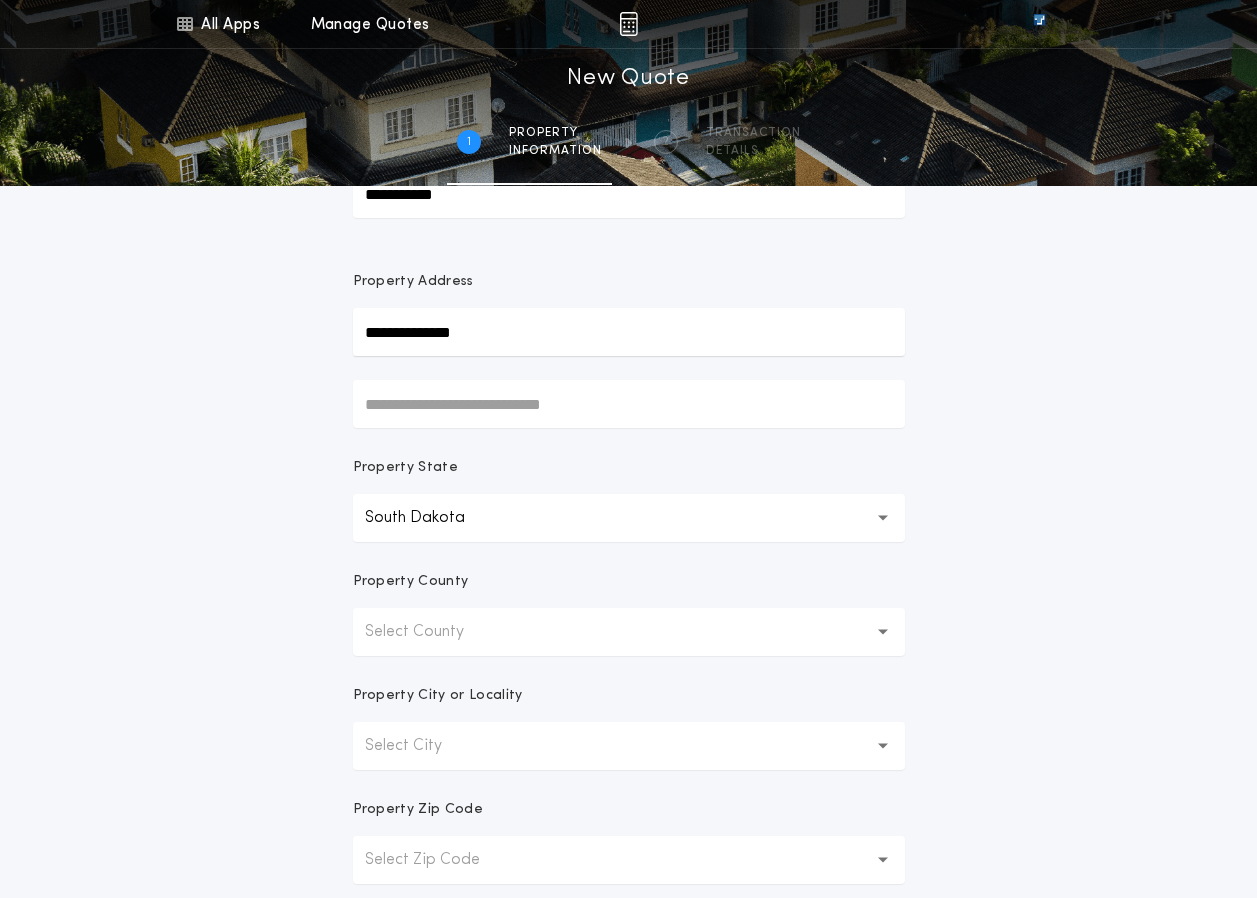 click on "Select County" at bounding box center (430, 632) 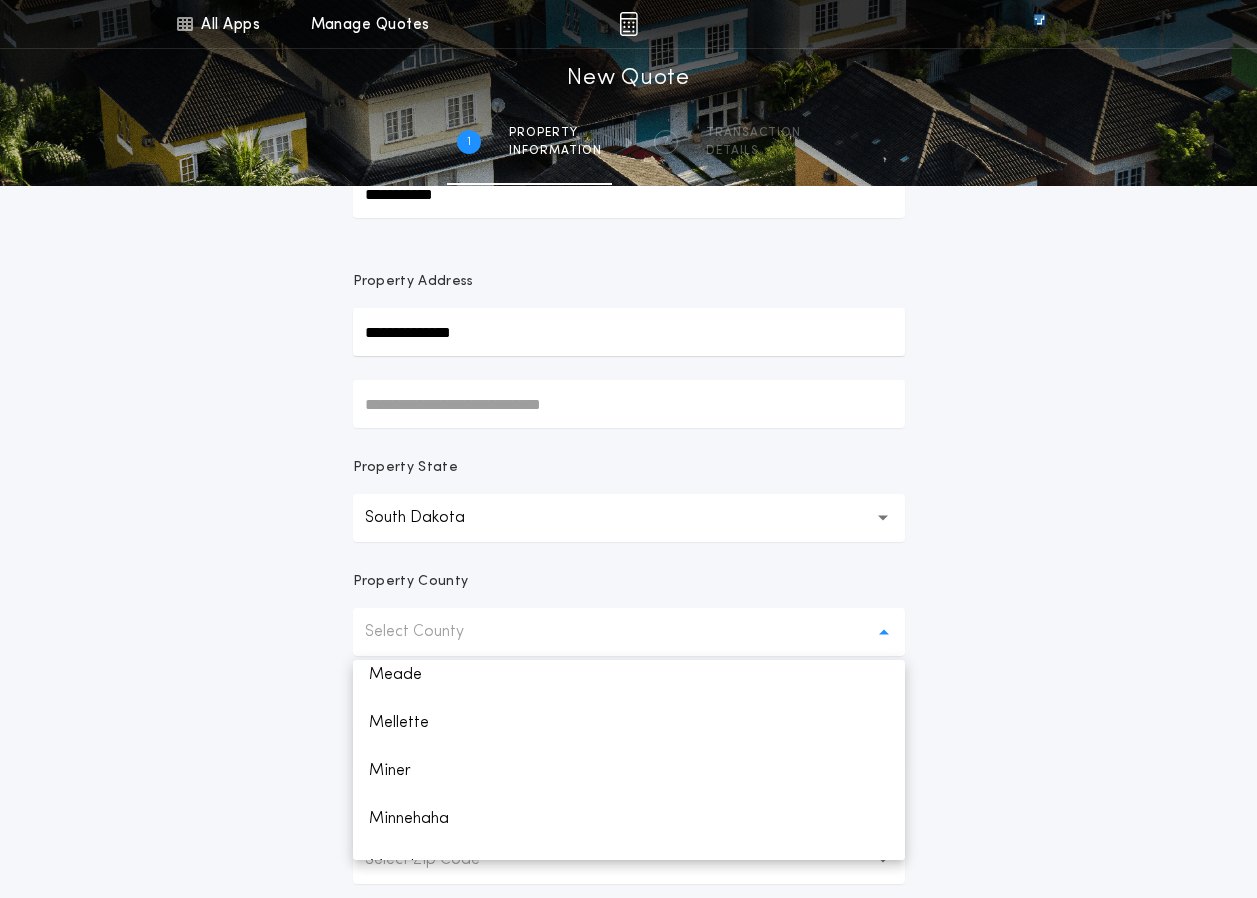 scroll, scrollTop: 2200, scrollLeft: 0, axis: vertical 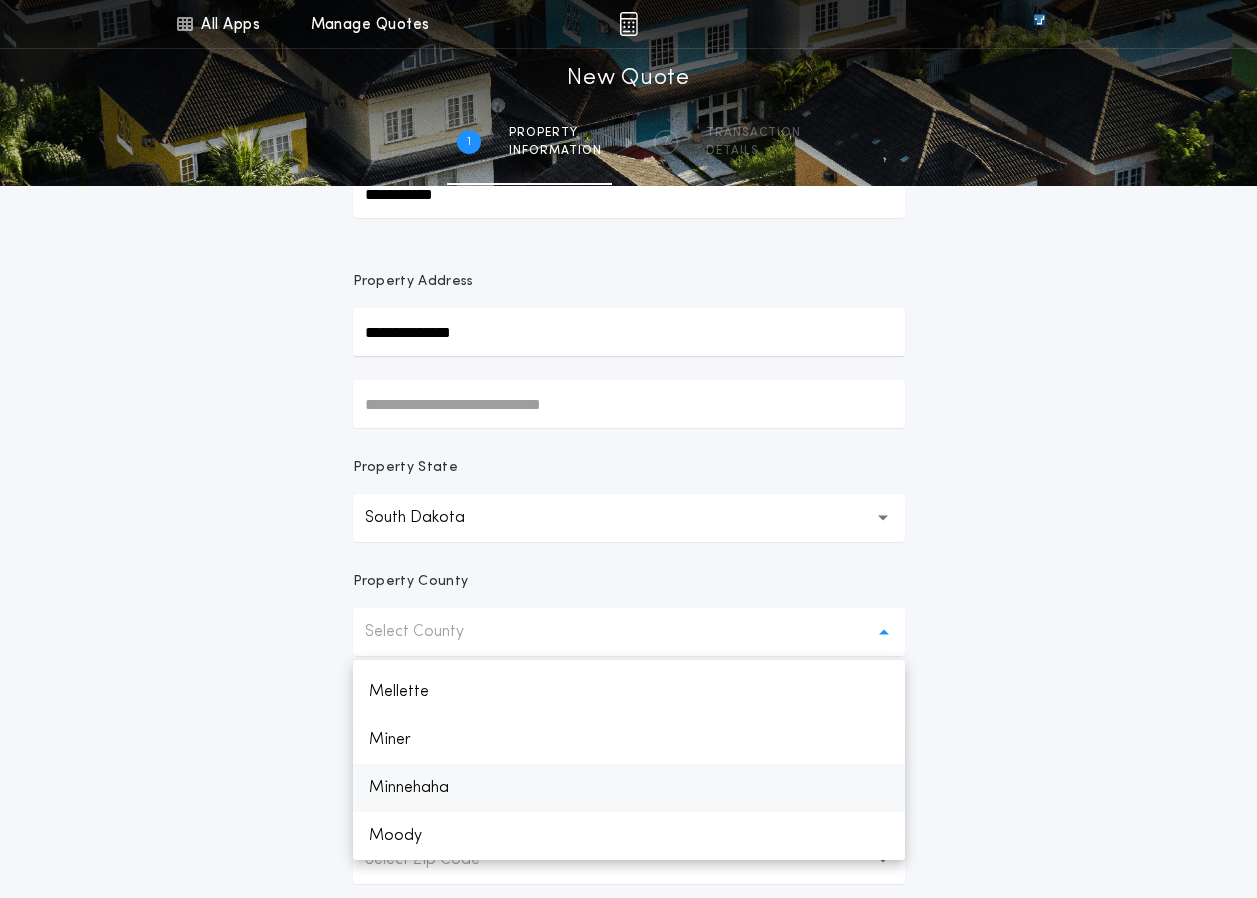 click on "Minnehaha" at bounding box center [629, 788] 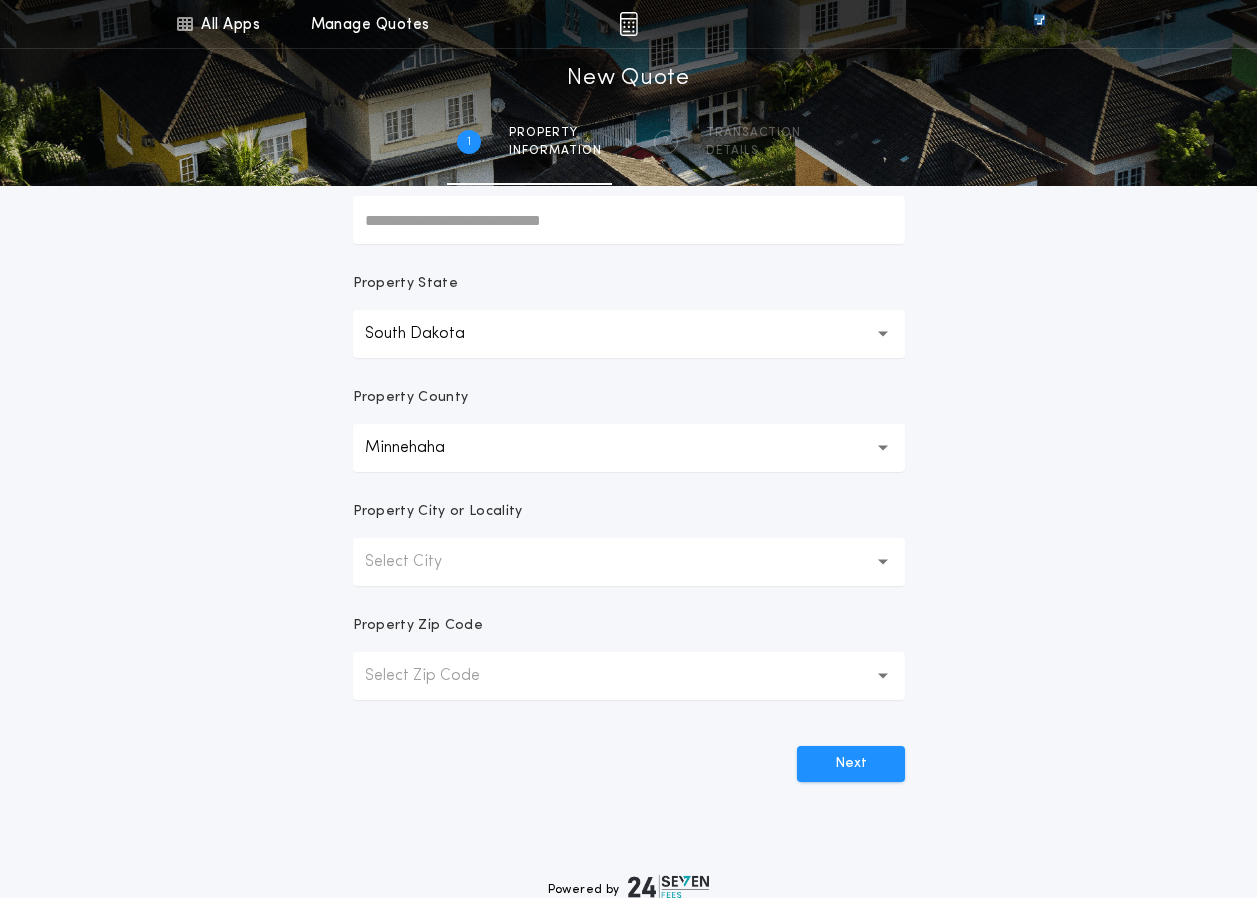 scroll, scrollTop: 300, scrollLeft: 0, axis: vertical 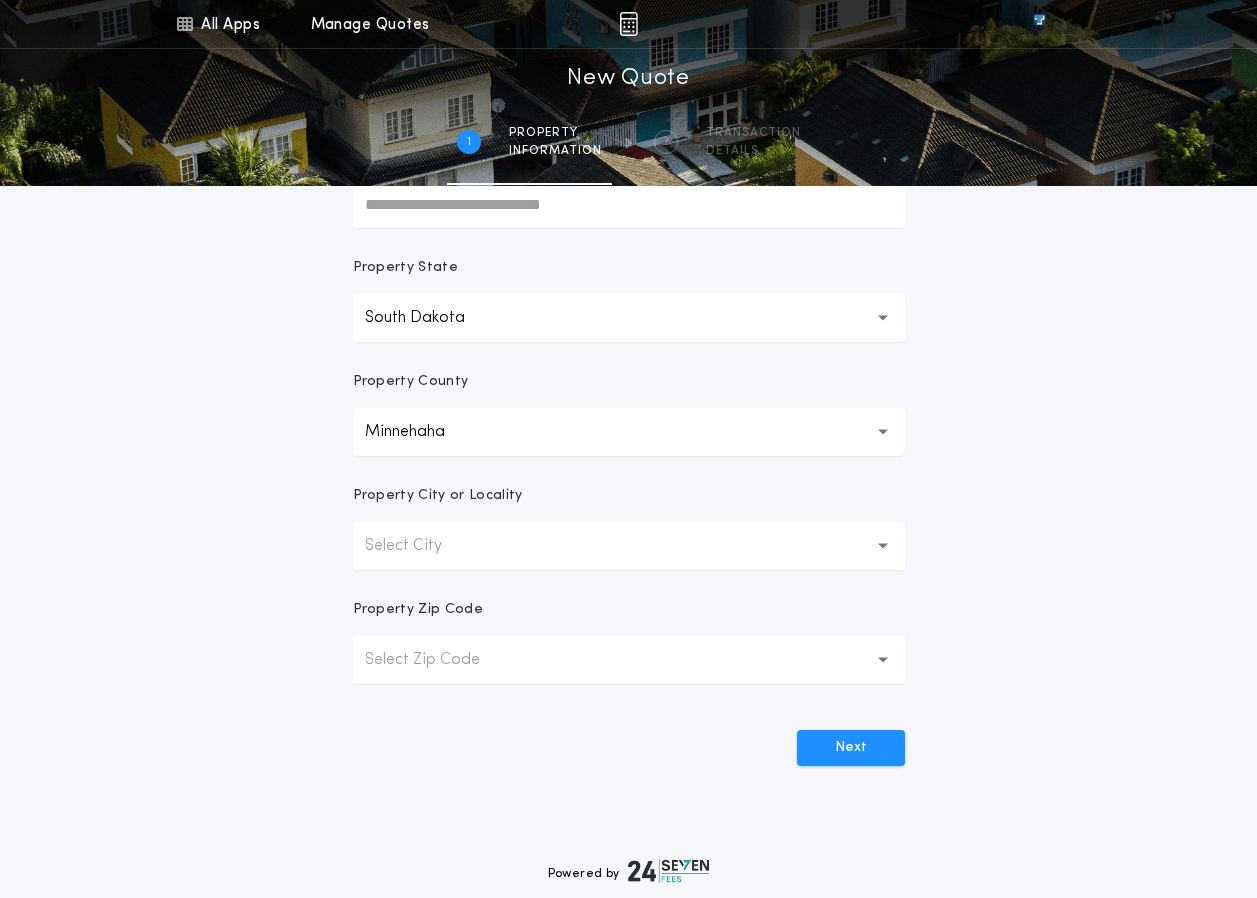 click on "Select City" at bounding box center [419, 546] 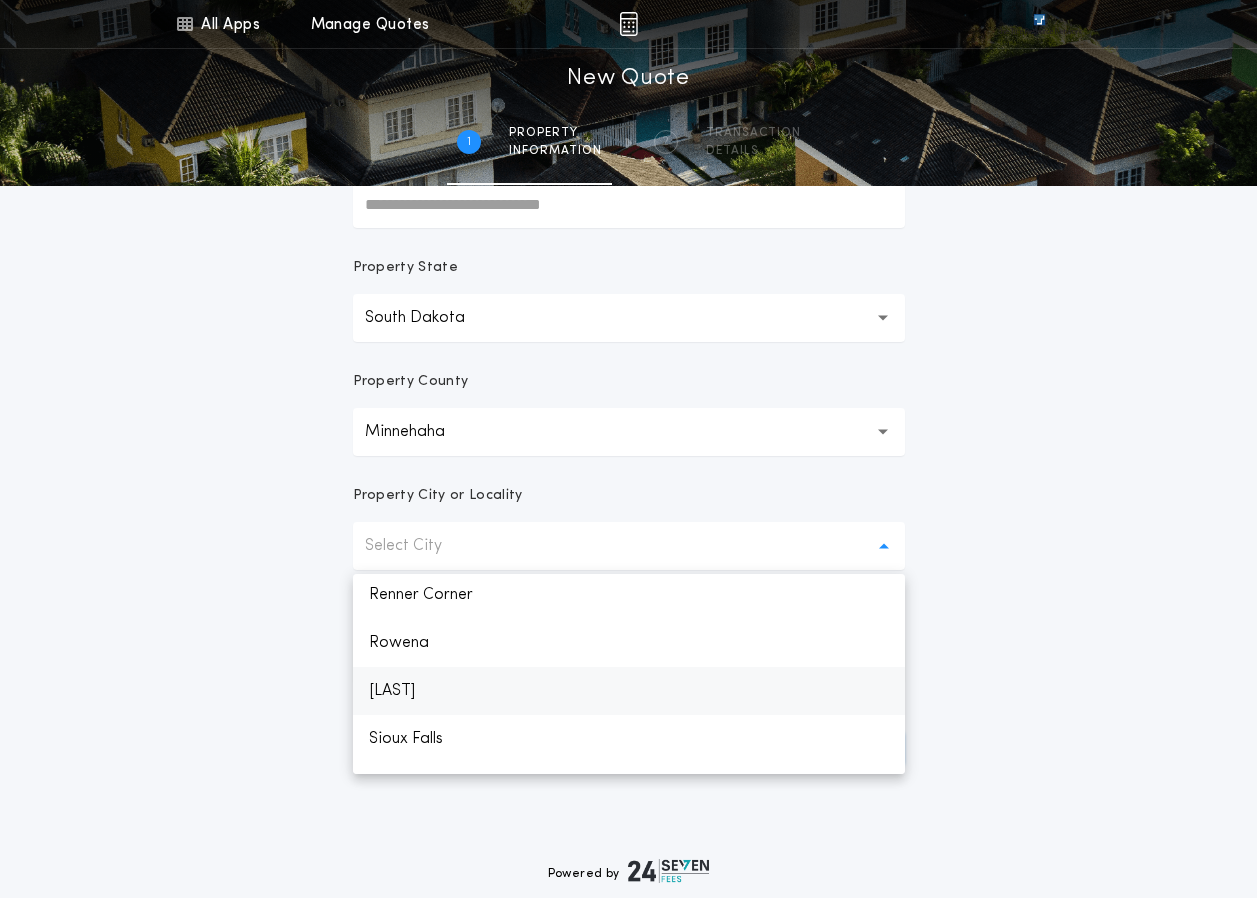 scroll, scrollTop: 1048, scrollLeft: 0, axis: vertical 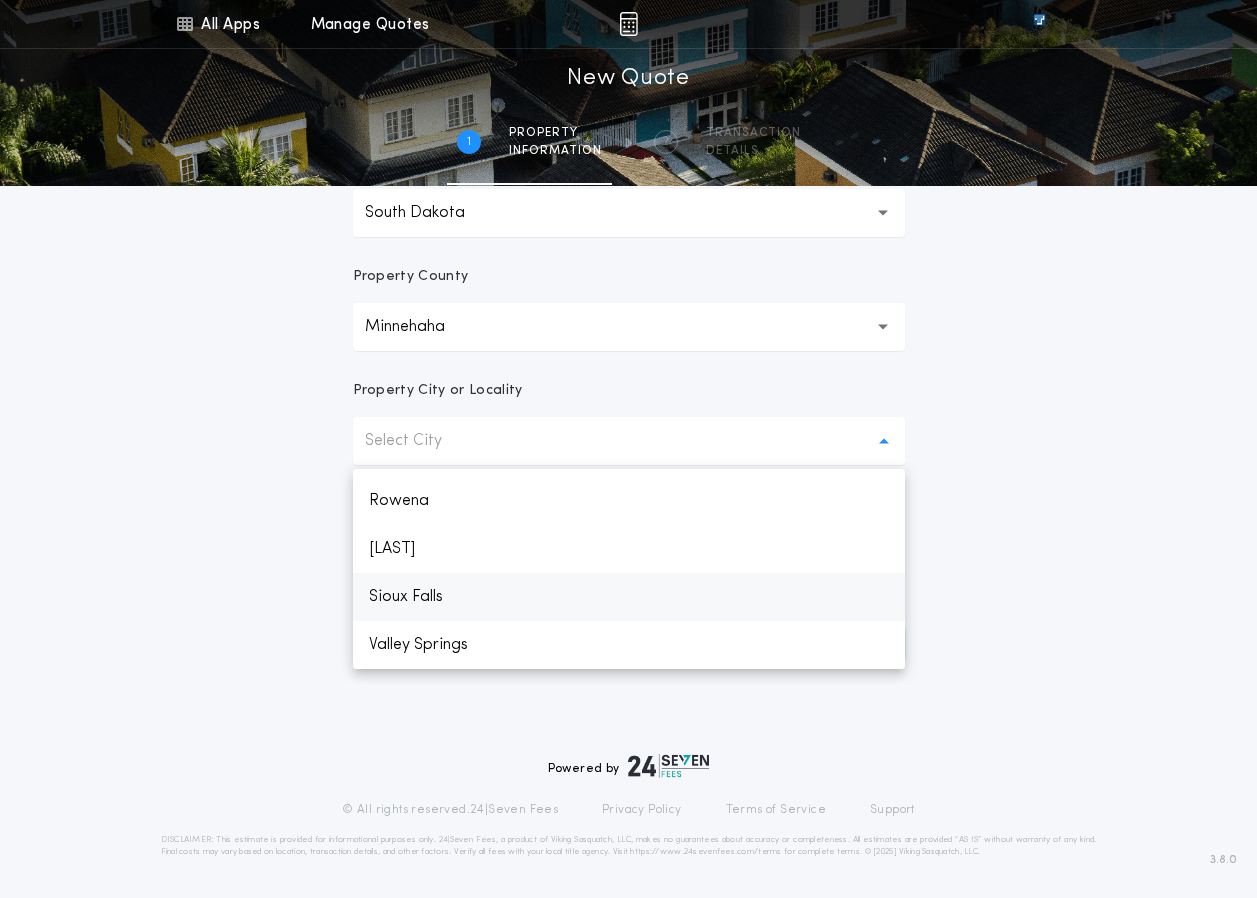 click on "Sioux Falls" at bounding box center [629, 597] 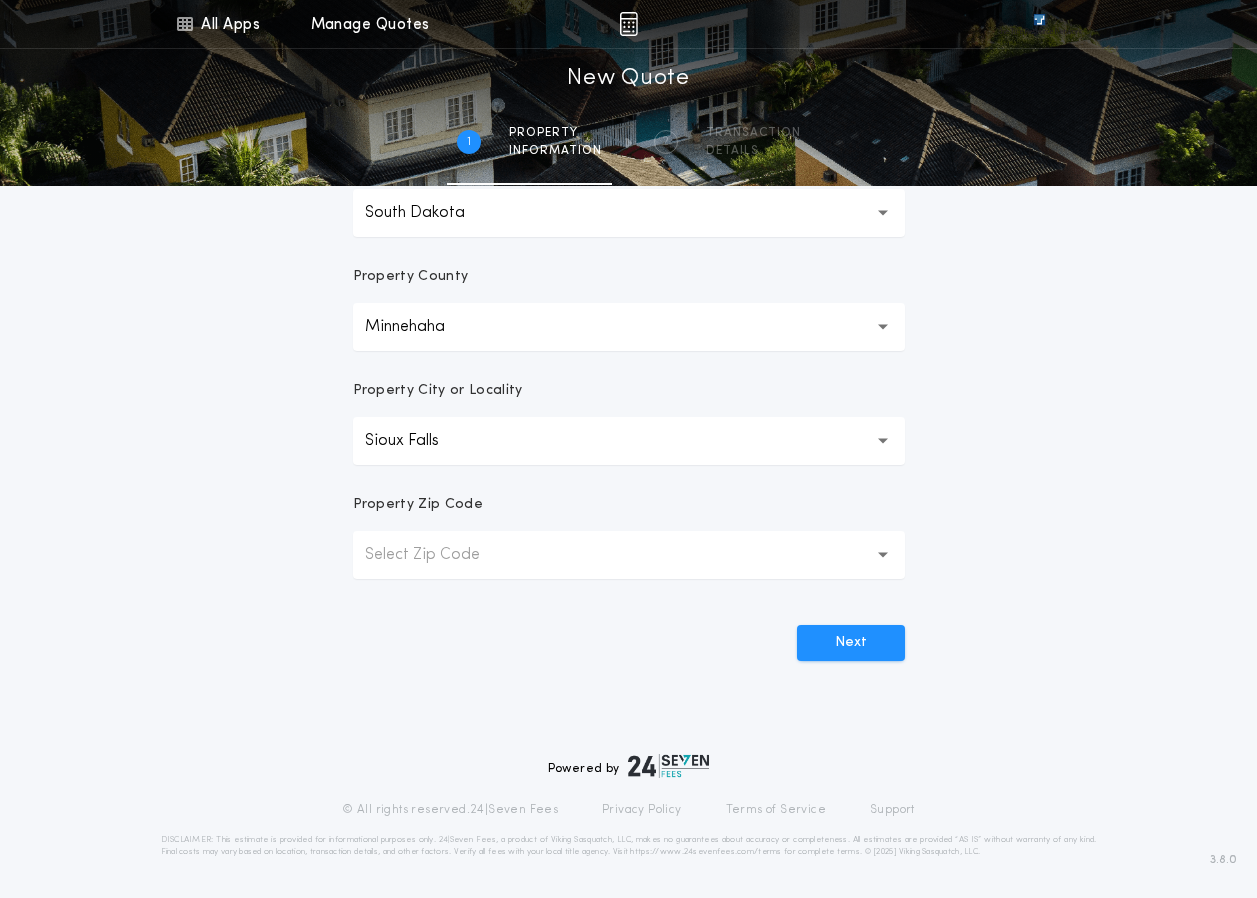 click on "Select Zip Code" at bounding box center (438, 555) 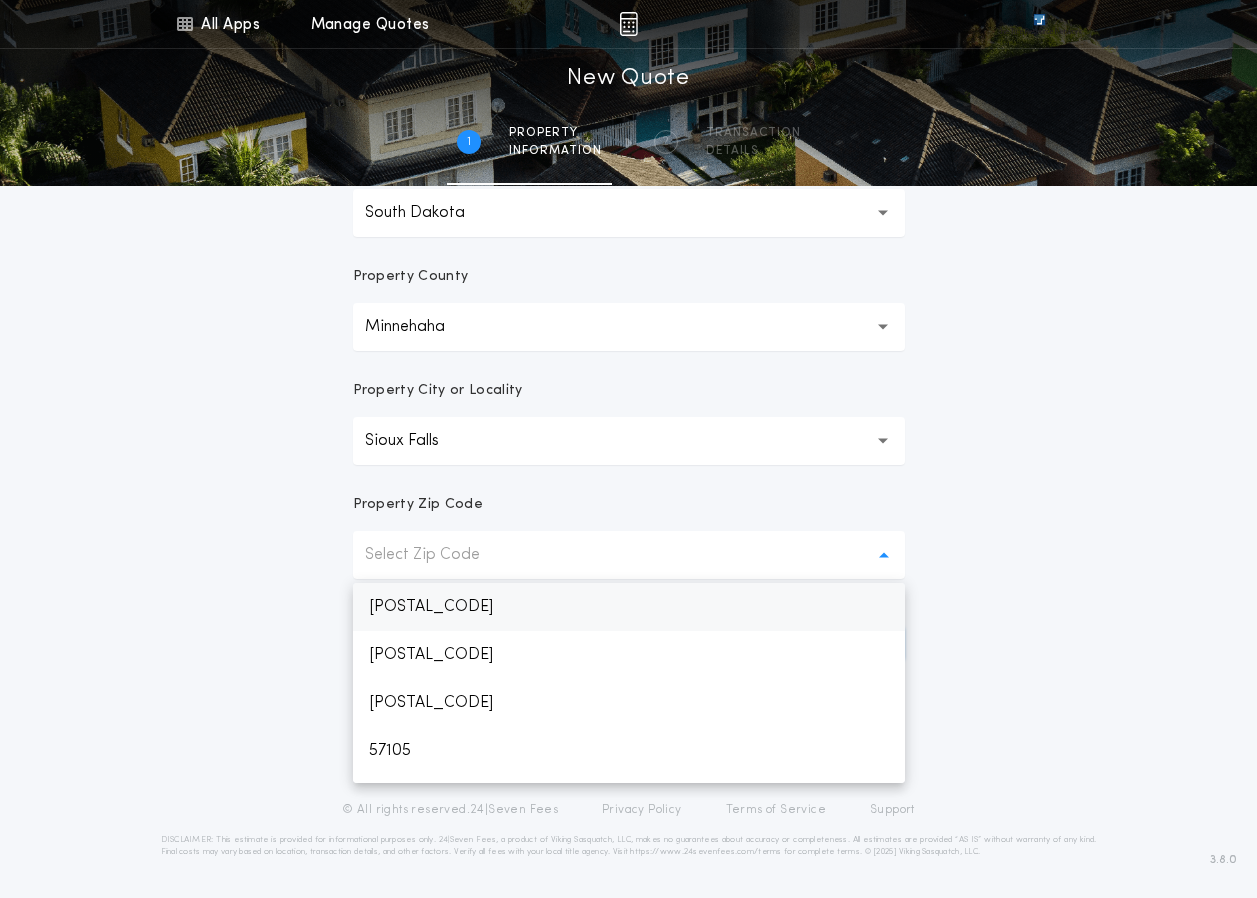 scroll, scrollTop: 0, scrollLeft: 0, axis: both 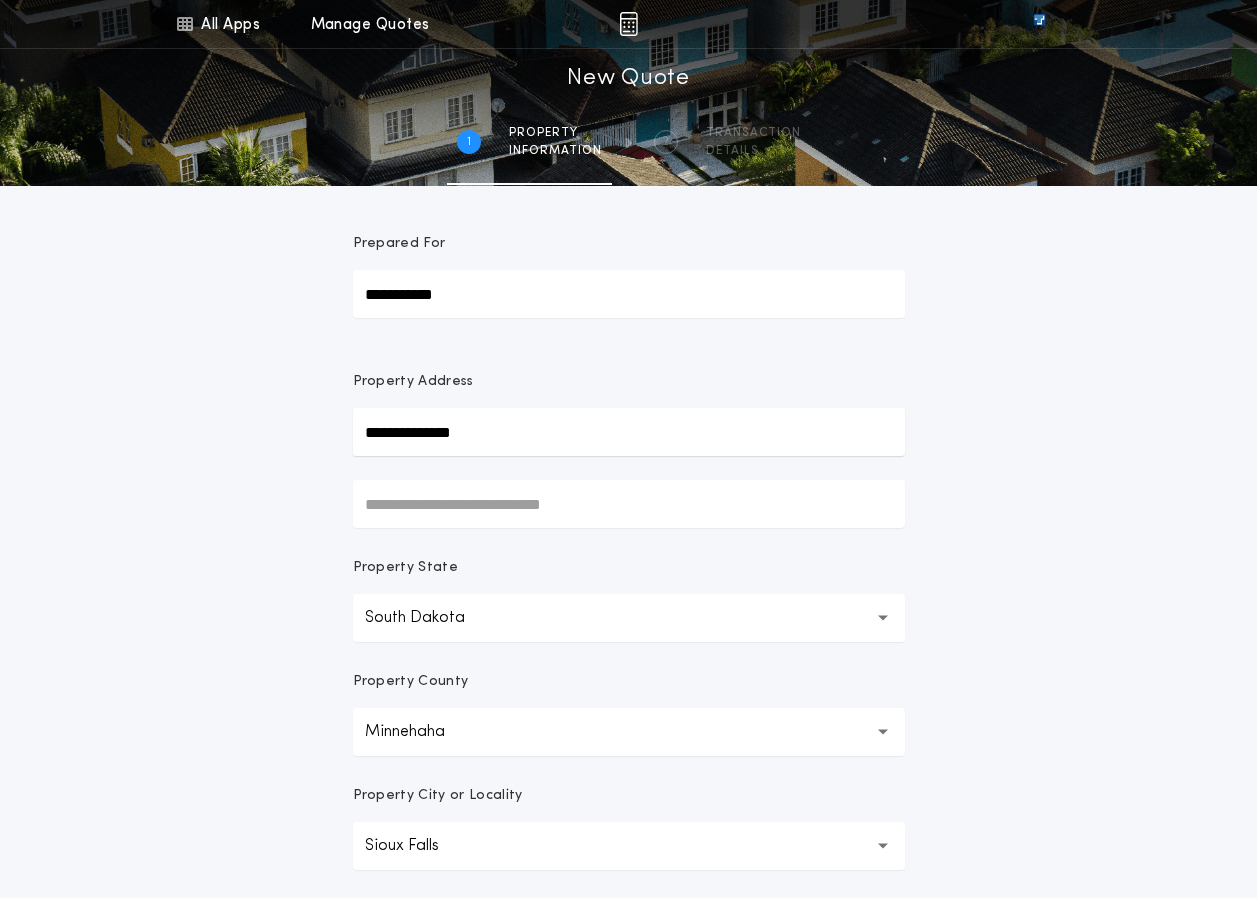 drag, startPoint x: 484, startPoint y: 438, endPoint x: 324, endPoint y: 437, distance: 160.00313 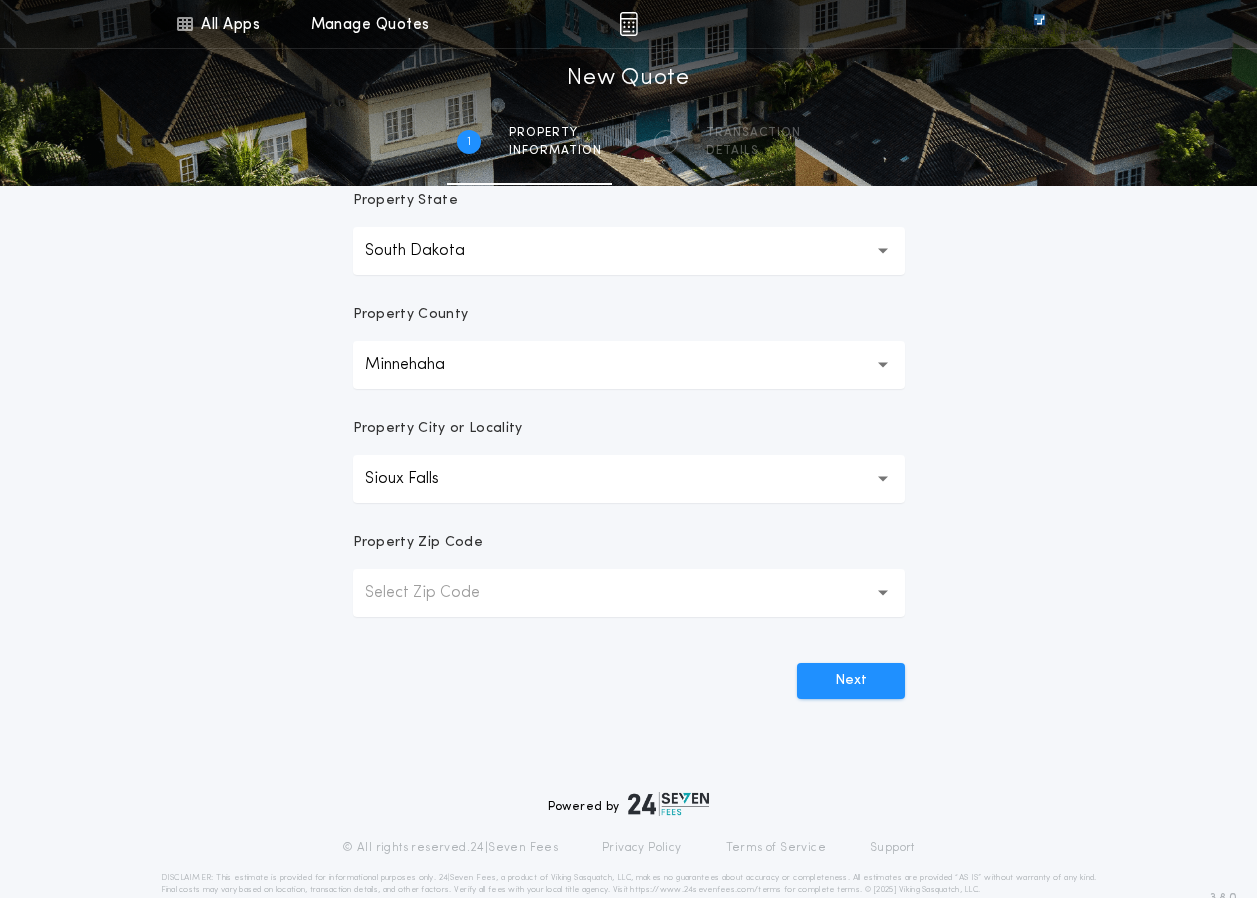 scroll, scrollTop: 405, scrollLeft: 0, axis: vertical 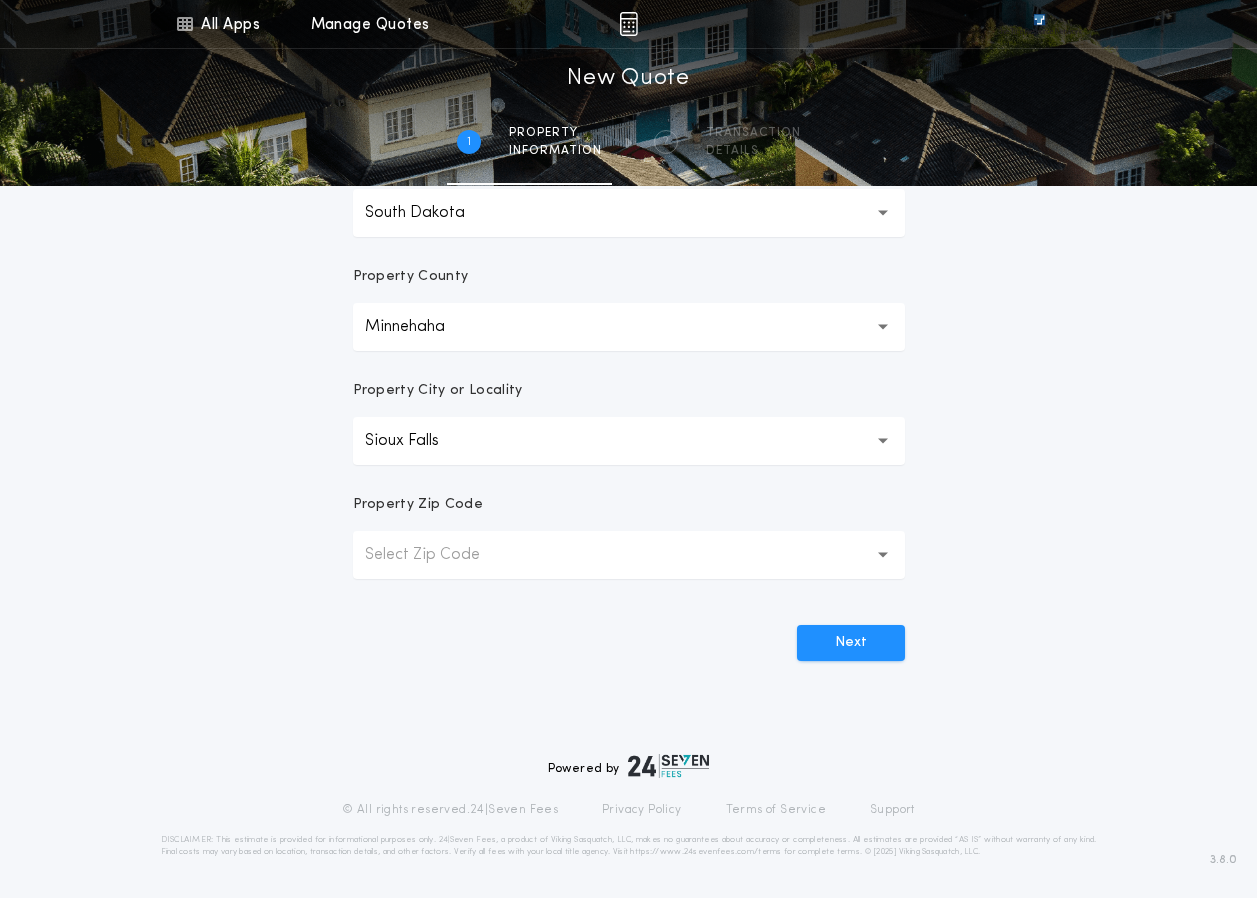 click on "Select Zip Code" at bounding box center (438, 555) 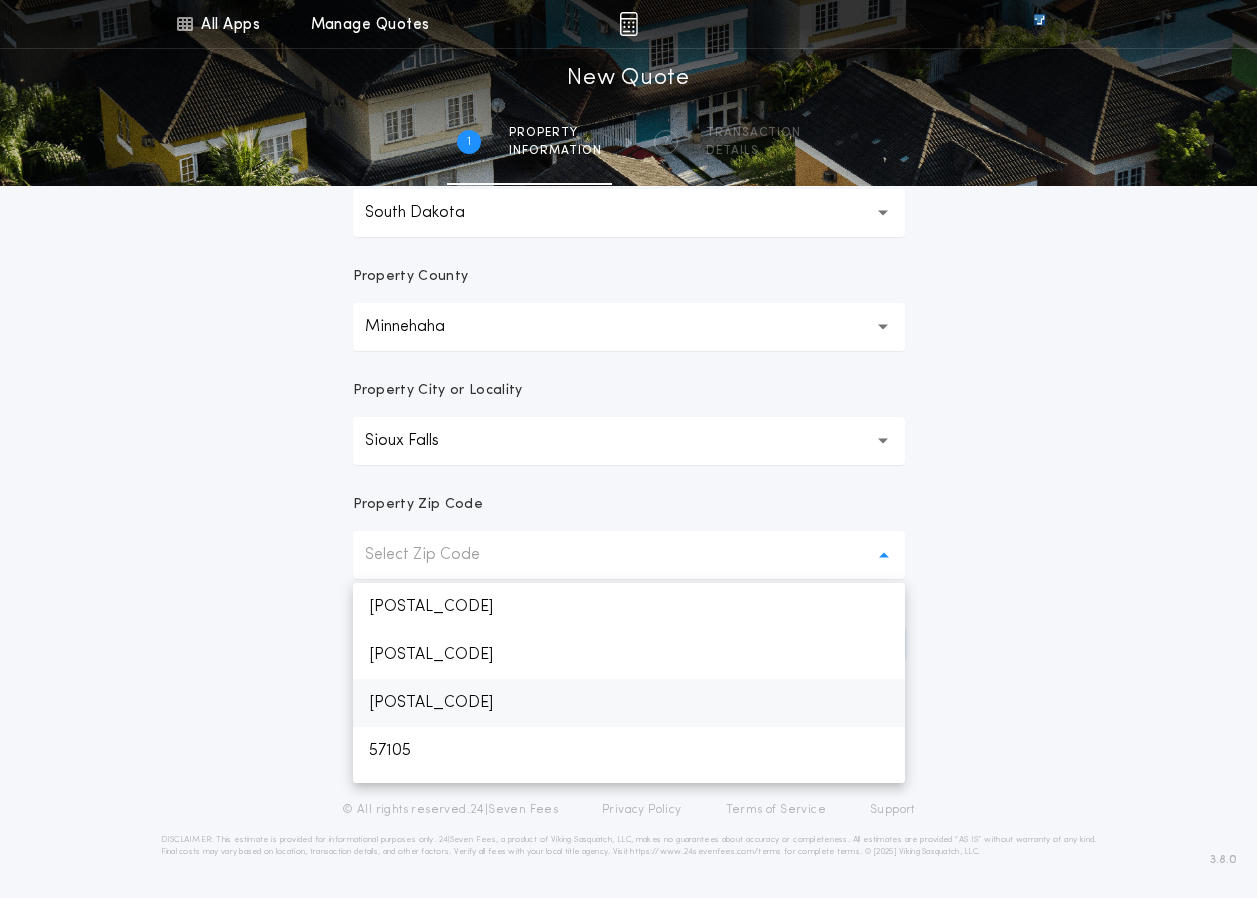click on "[POSTAL_CODE]" at bounding box center (629, 703) 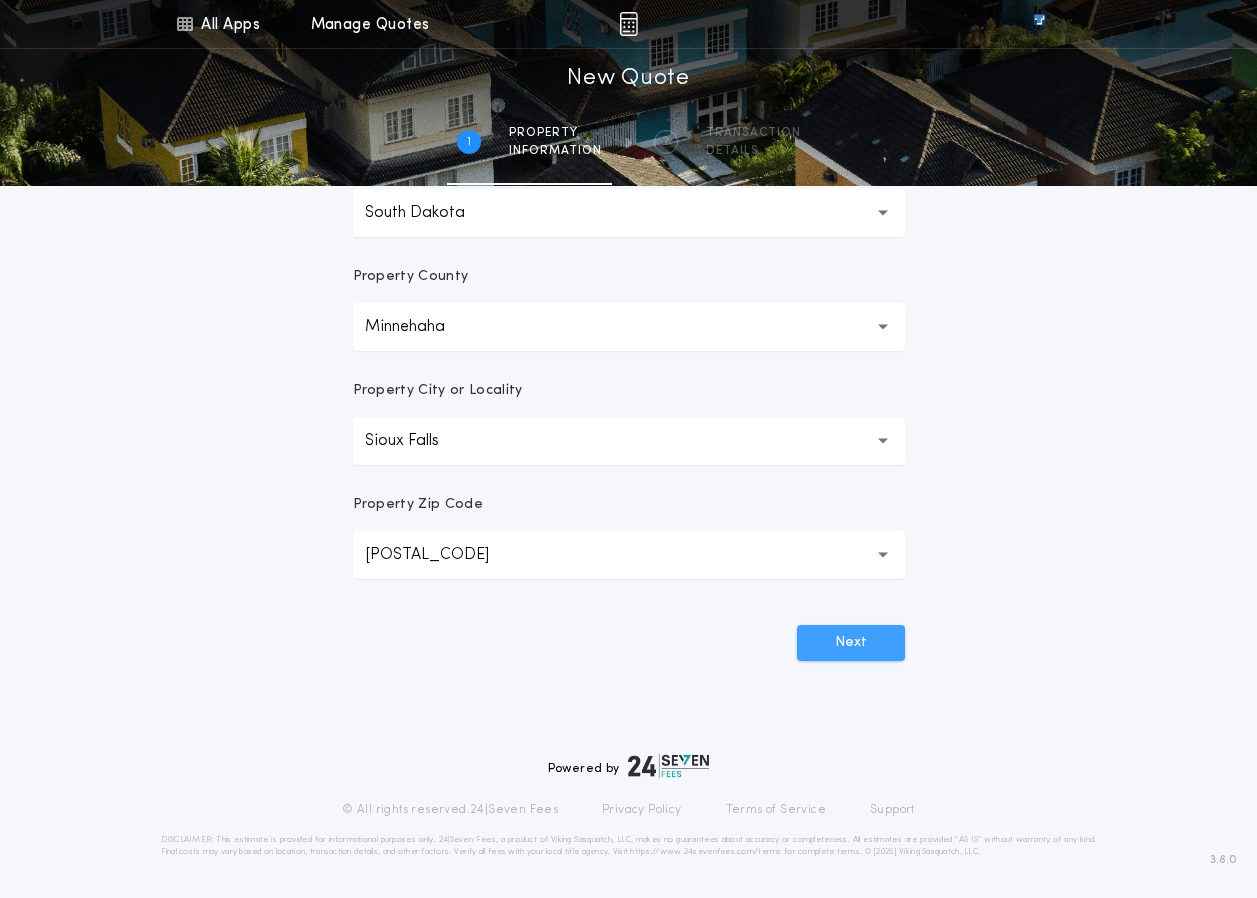 click on "Next" at bounding box center (851, 643) 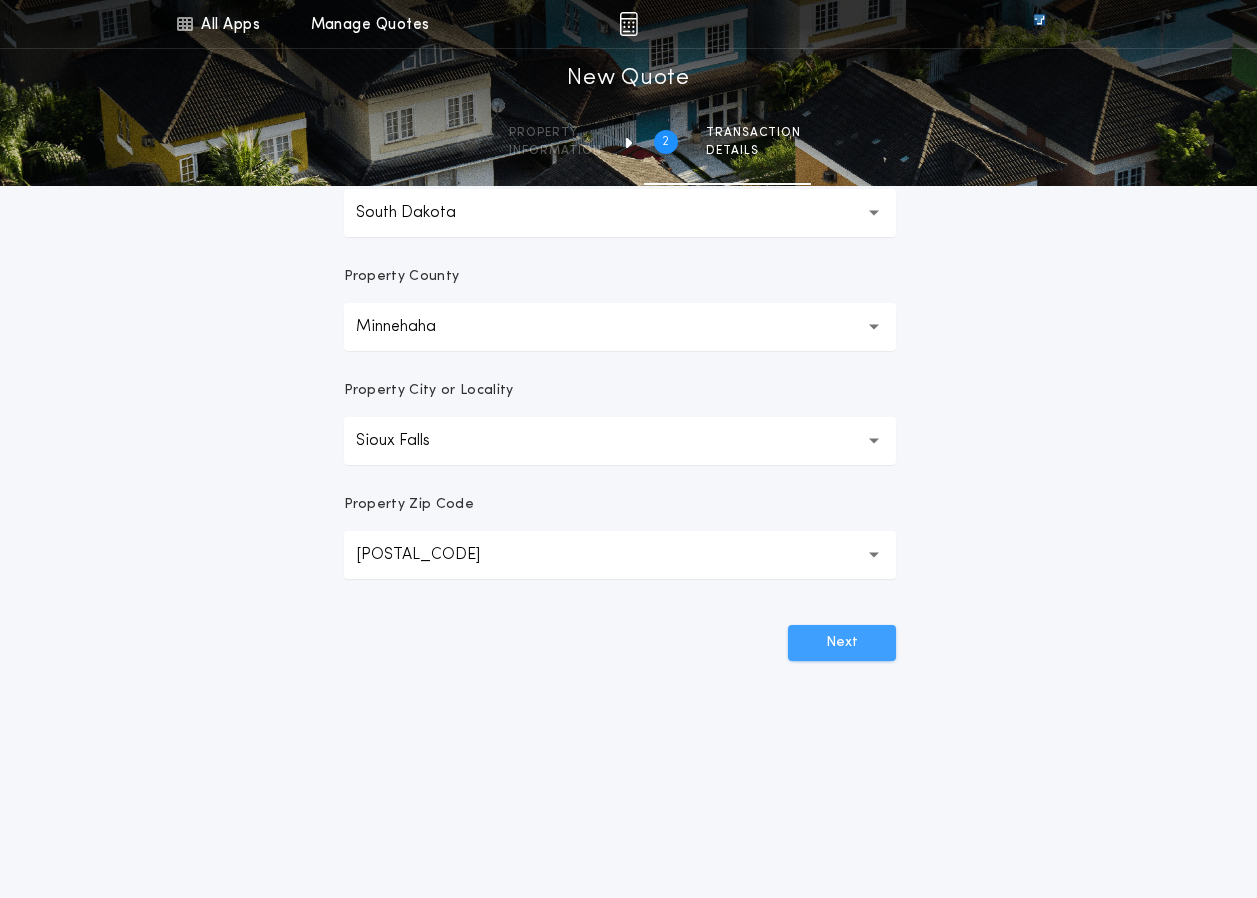 scroll, scrollTop: 0, scrollLeft: 0, axis: both 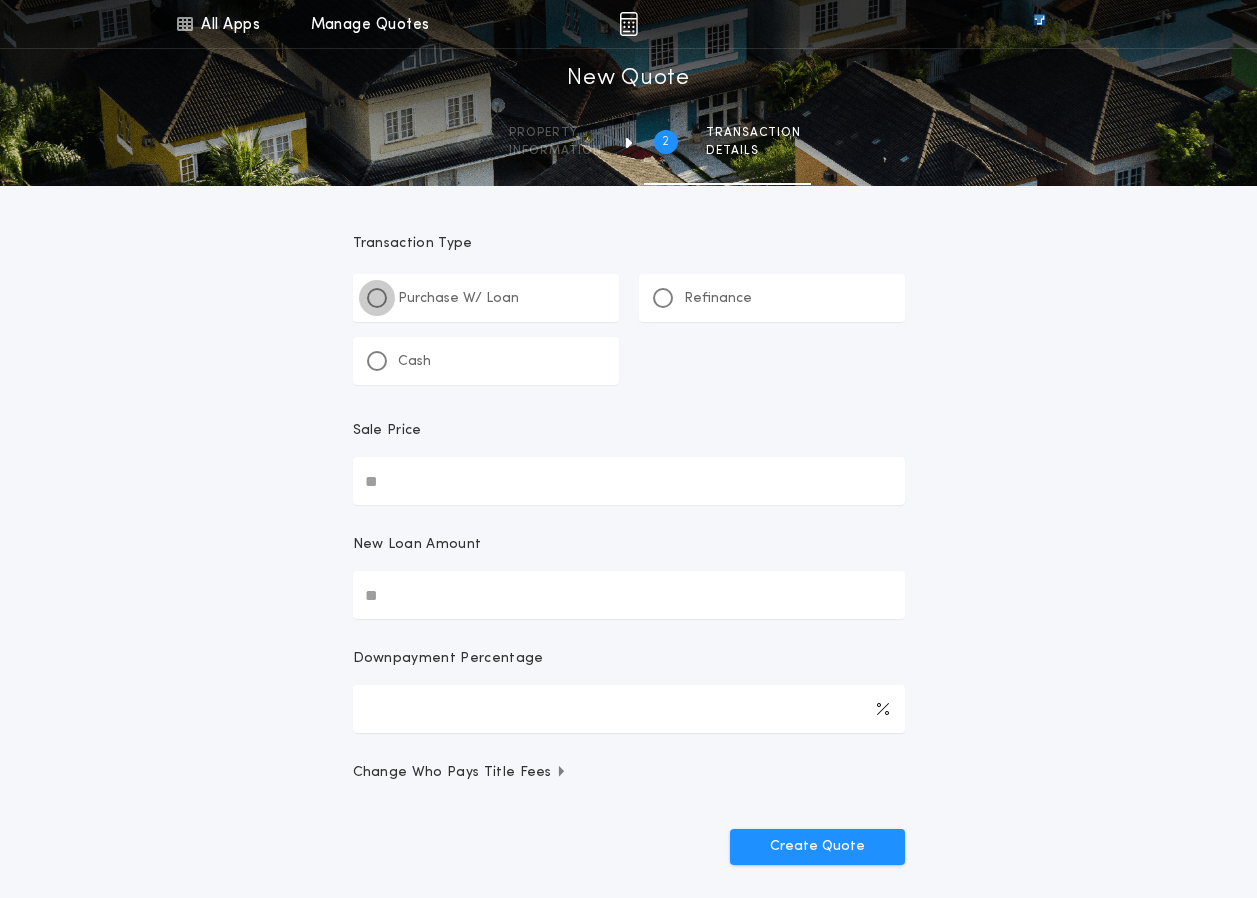 click at bounding box center [377, 298] 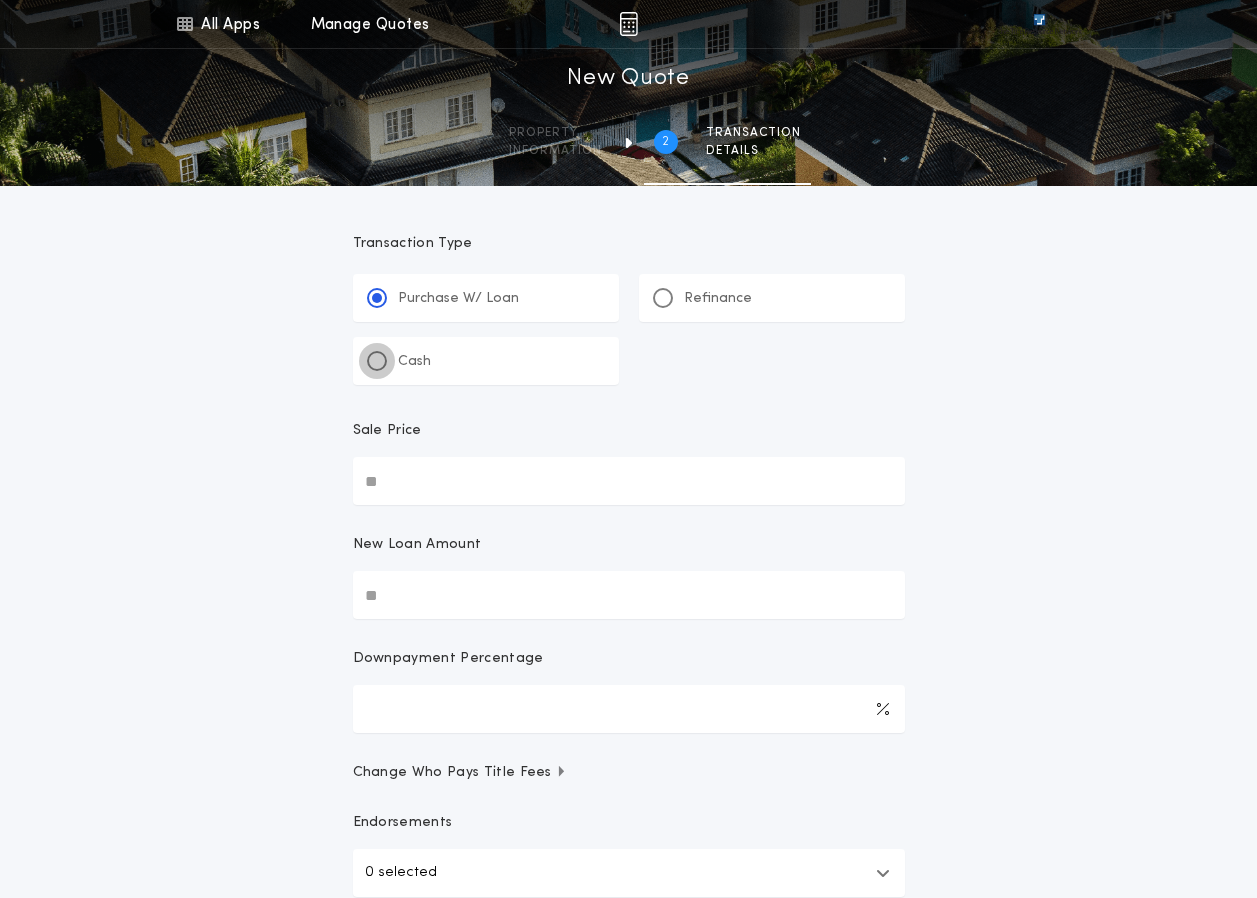 click at bounding box center [377, 361] 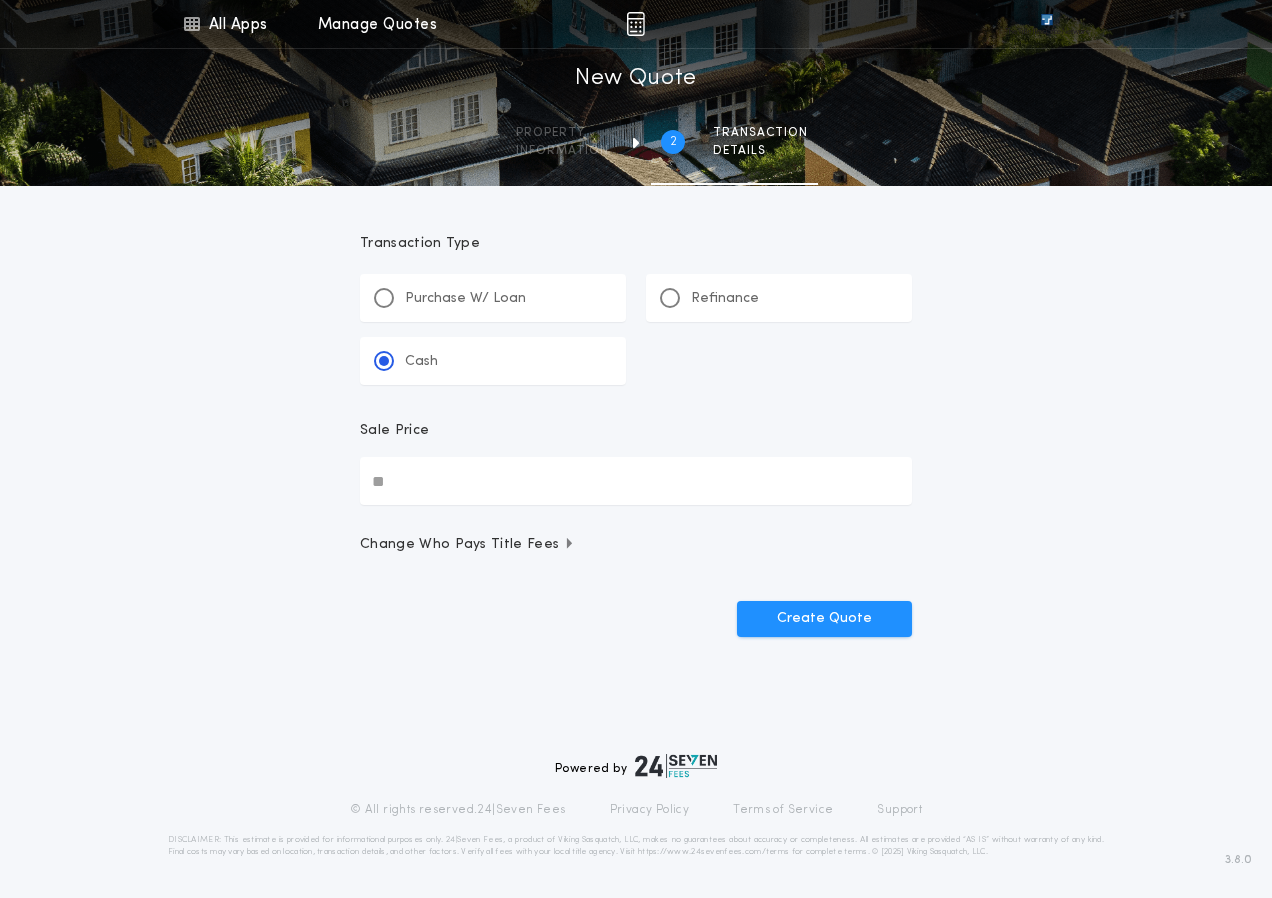 click on "Sale Price" at bounding box center (636, 481) 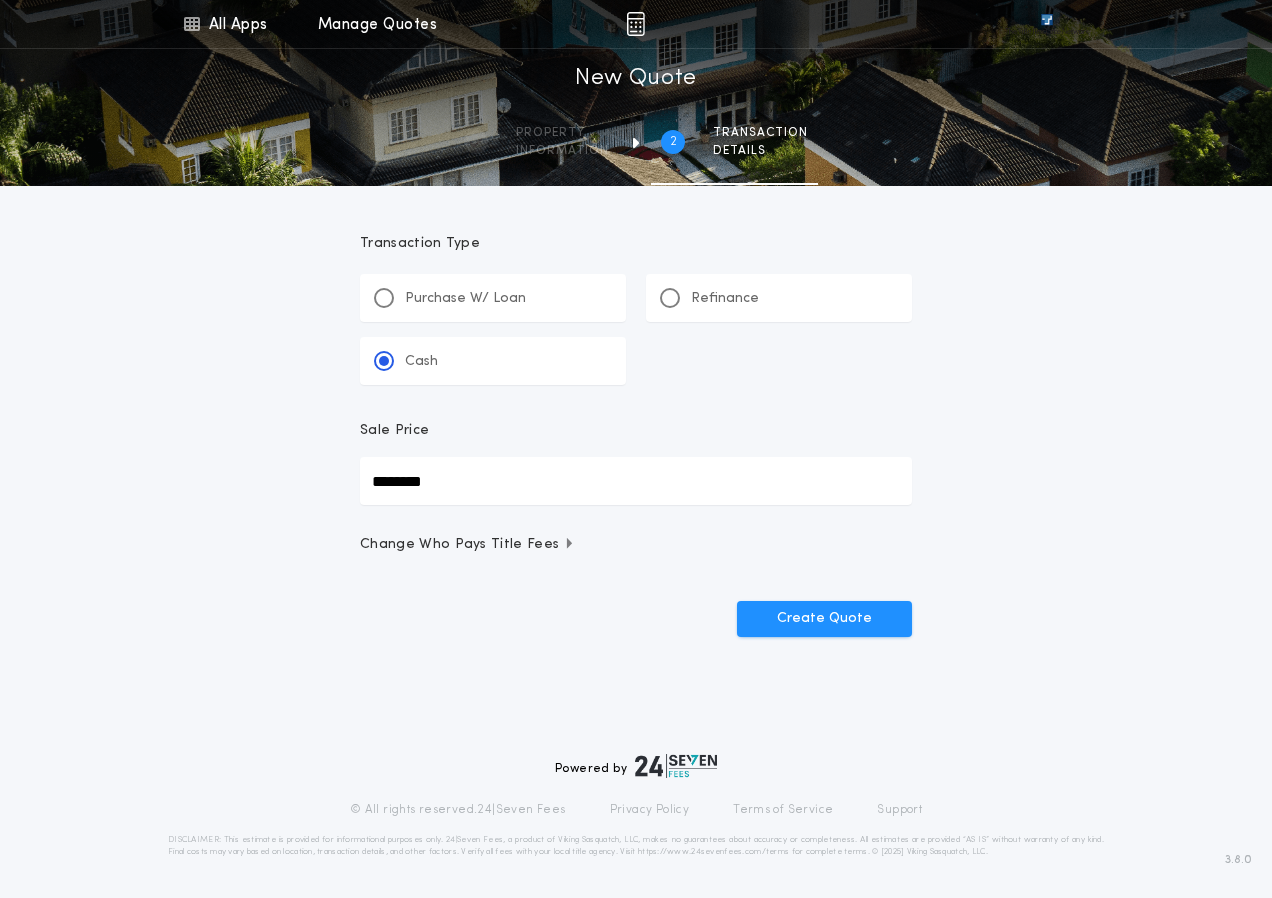 type on "********" 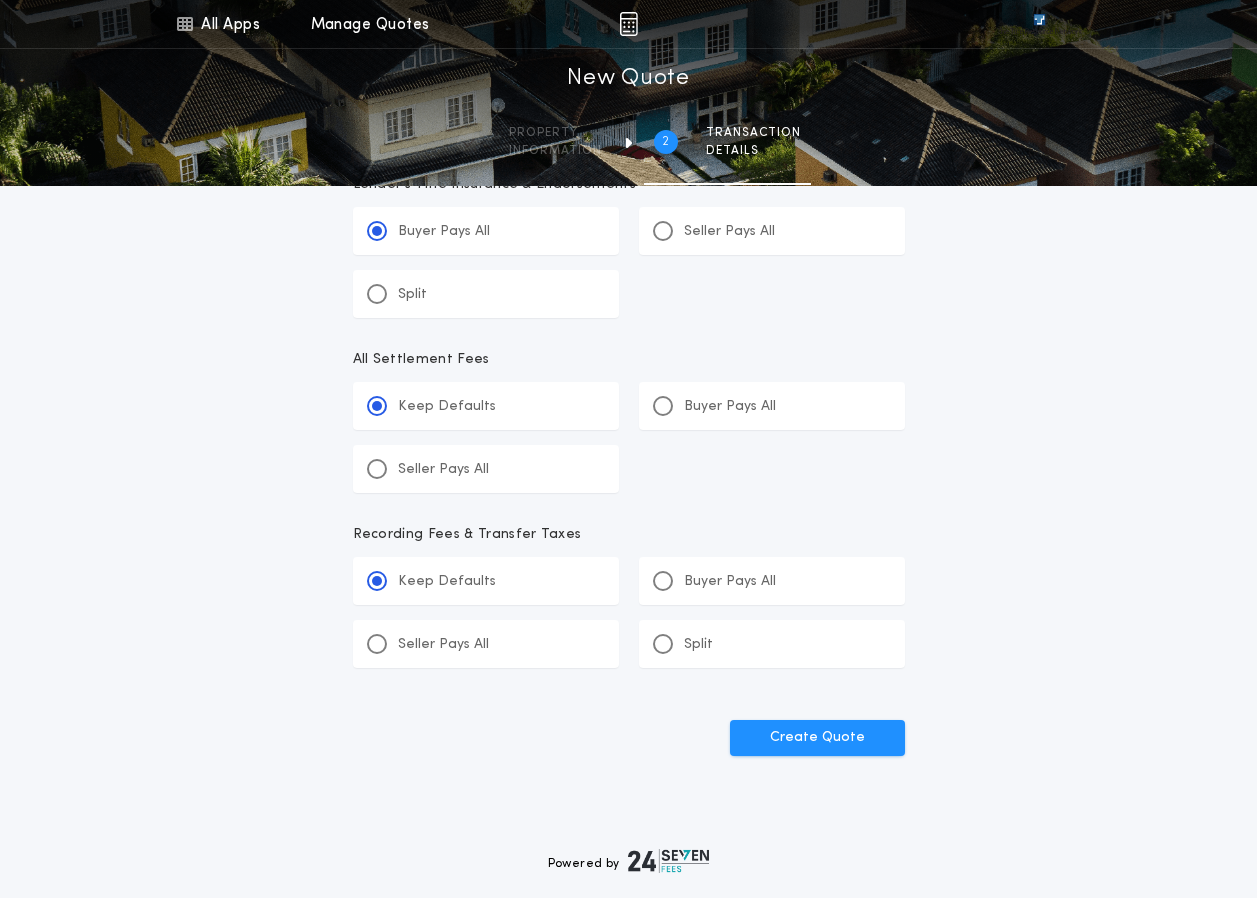 scroll, scrollTop: 600, scrollLeft: 0, axis: vertical 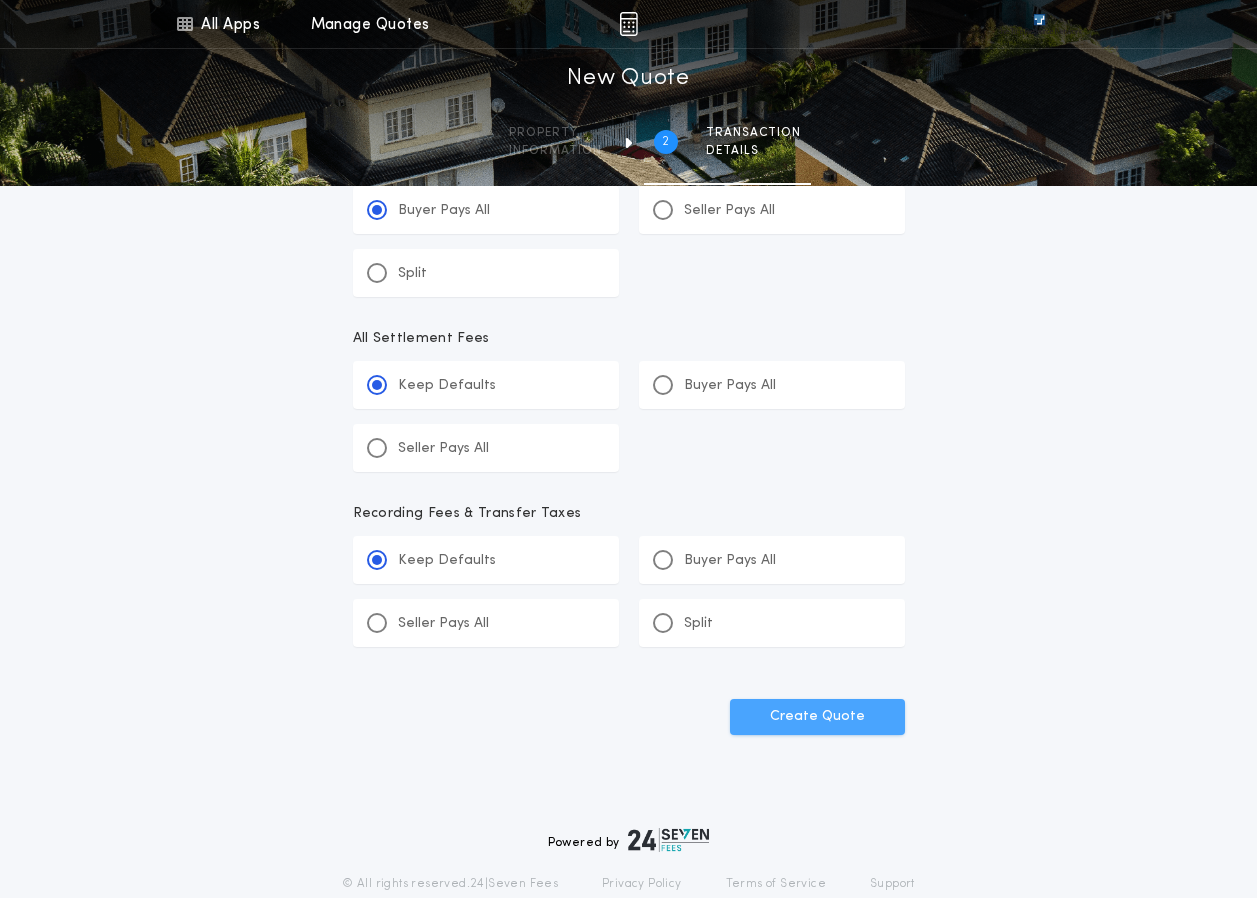 click on "Create Quote" at bounding box center (817, 717) 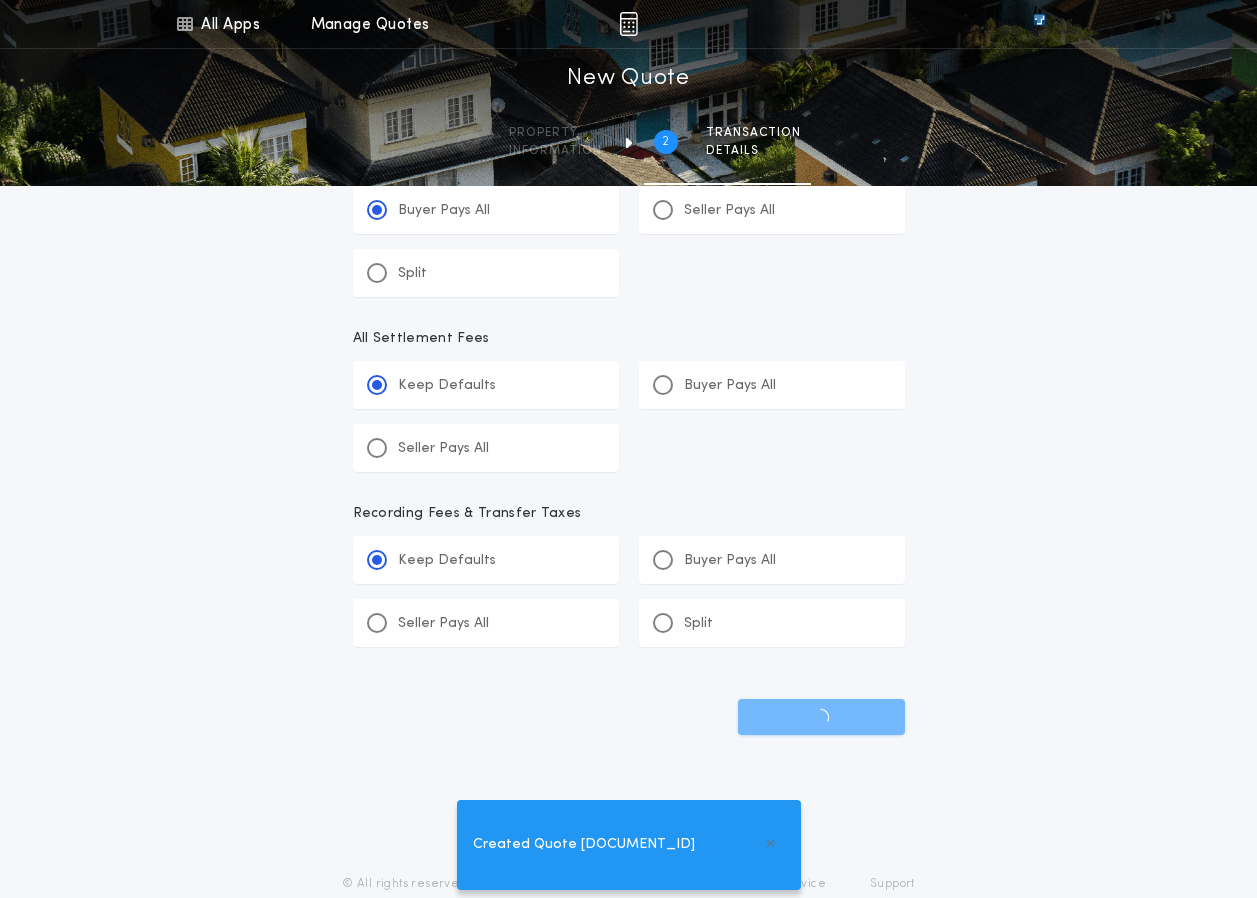 scroll, scrollTop: 0, scrollLeft: 0, axis: both 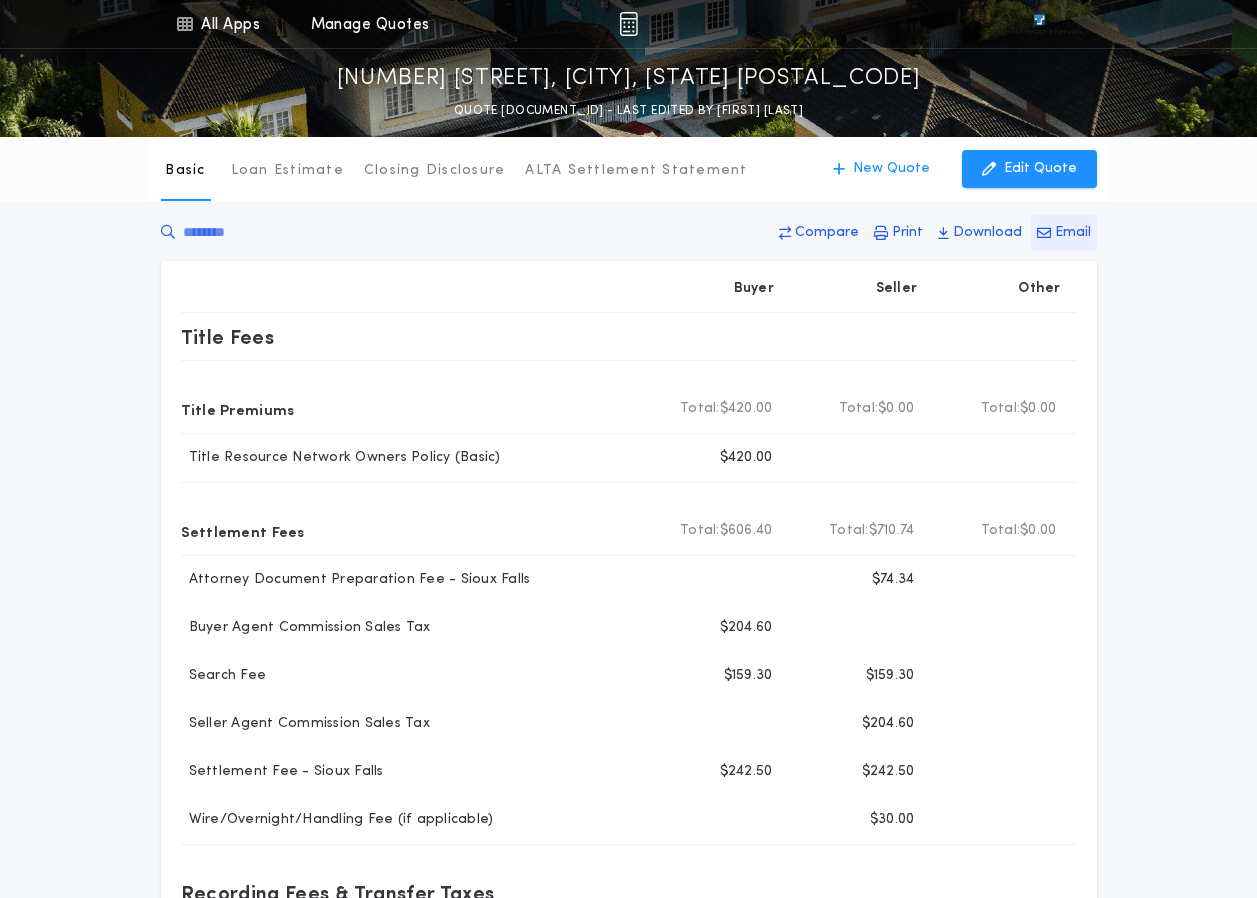 click on "Email" at bounding box center [1073, 233] 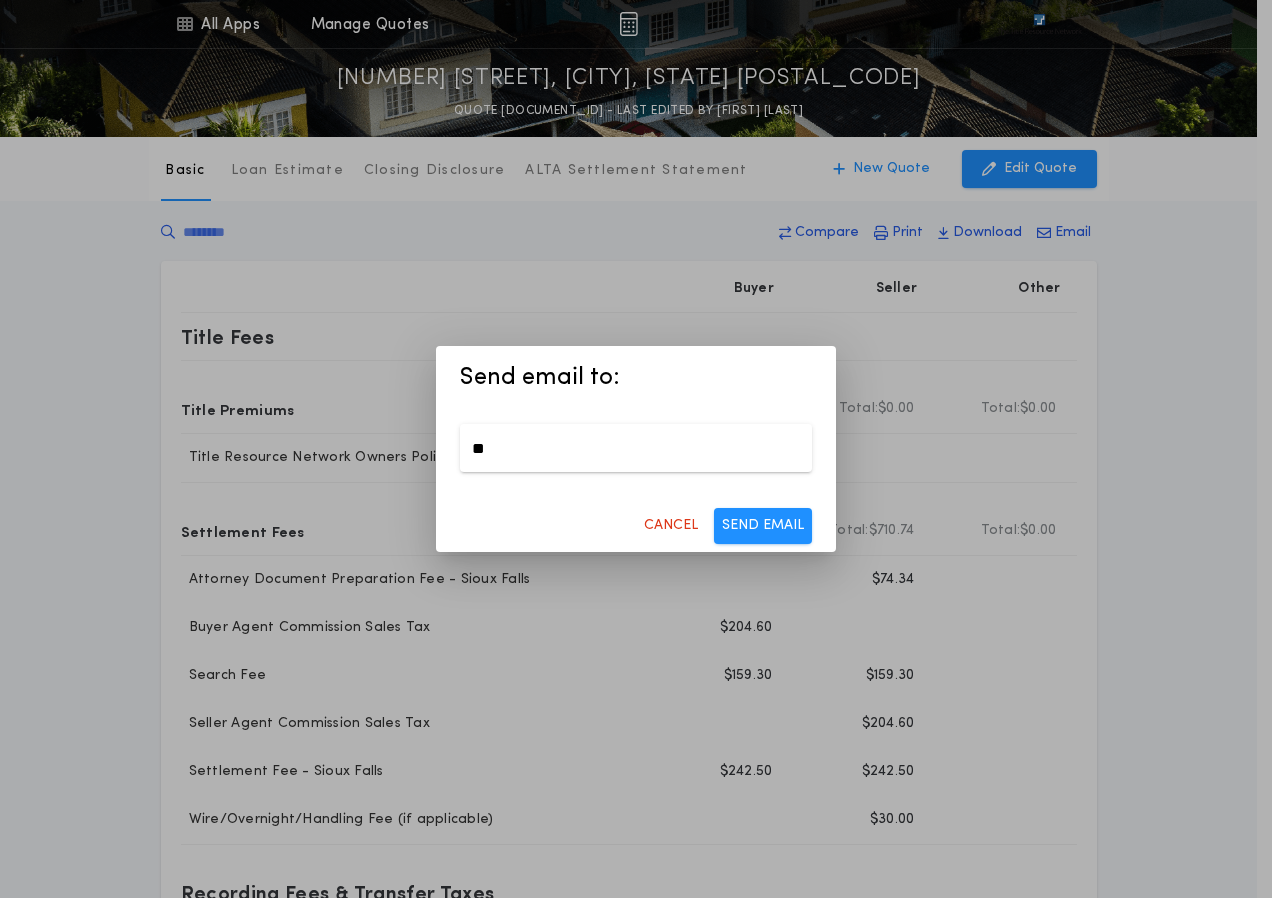 type on "*" 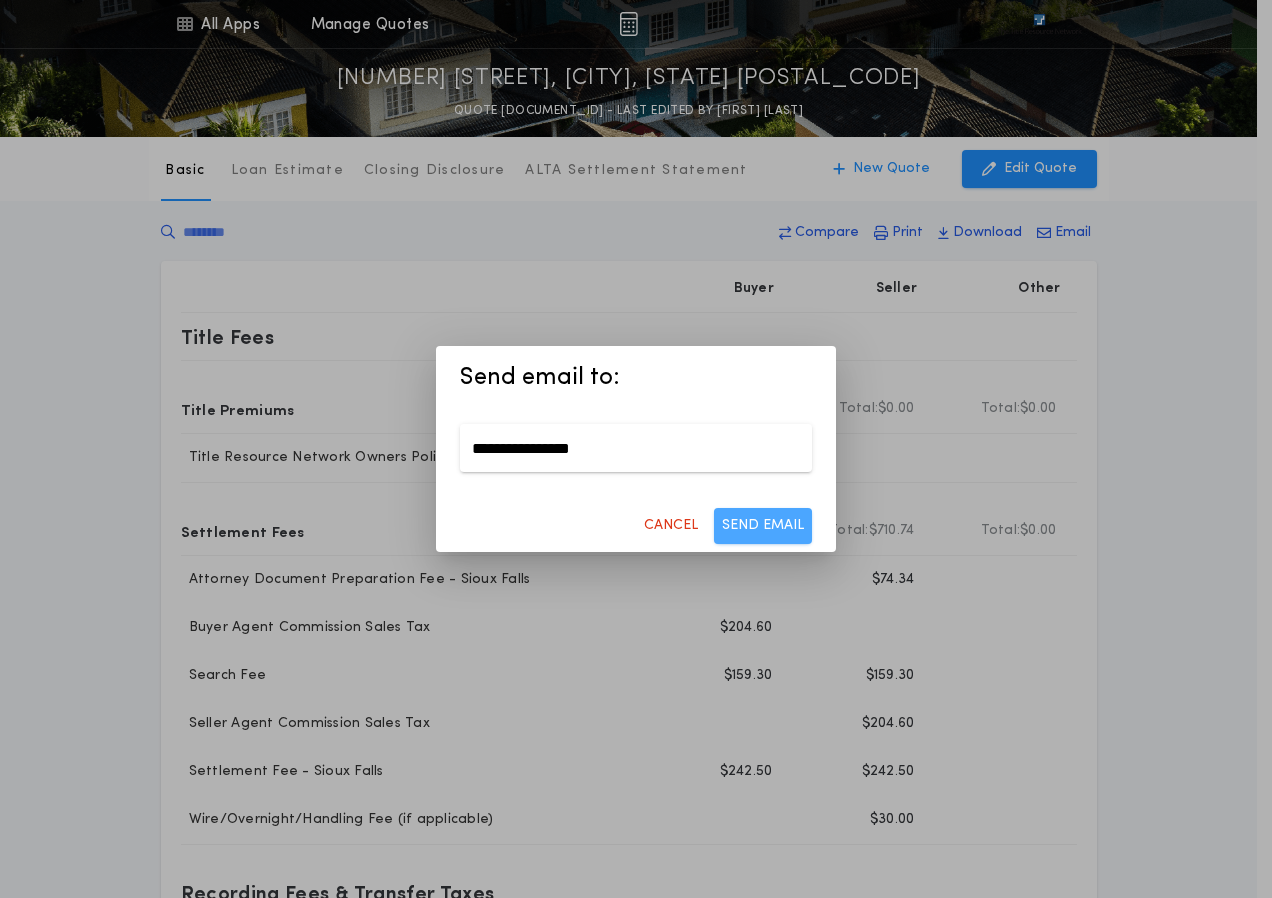 type on "**********" 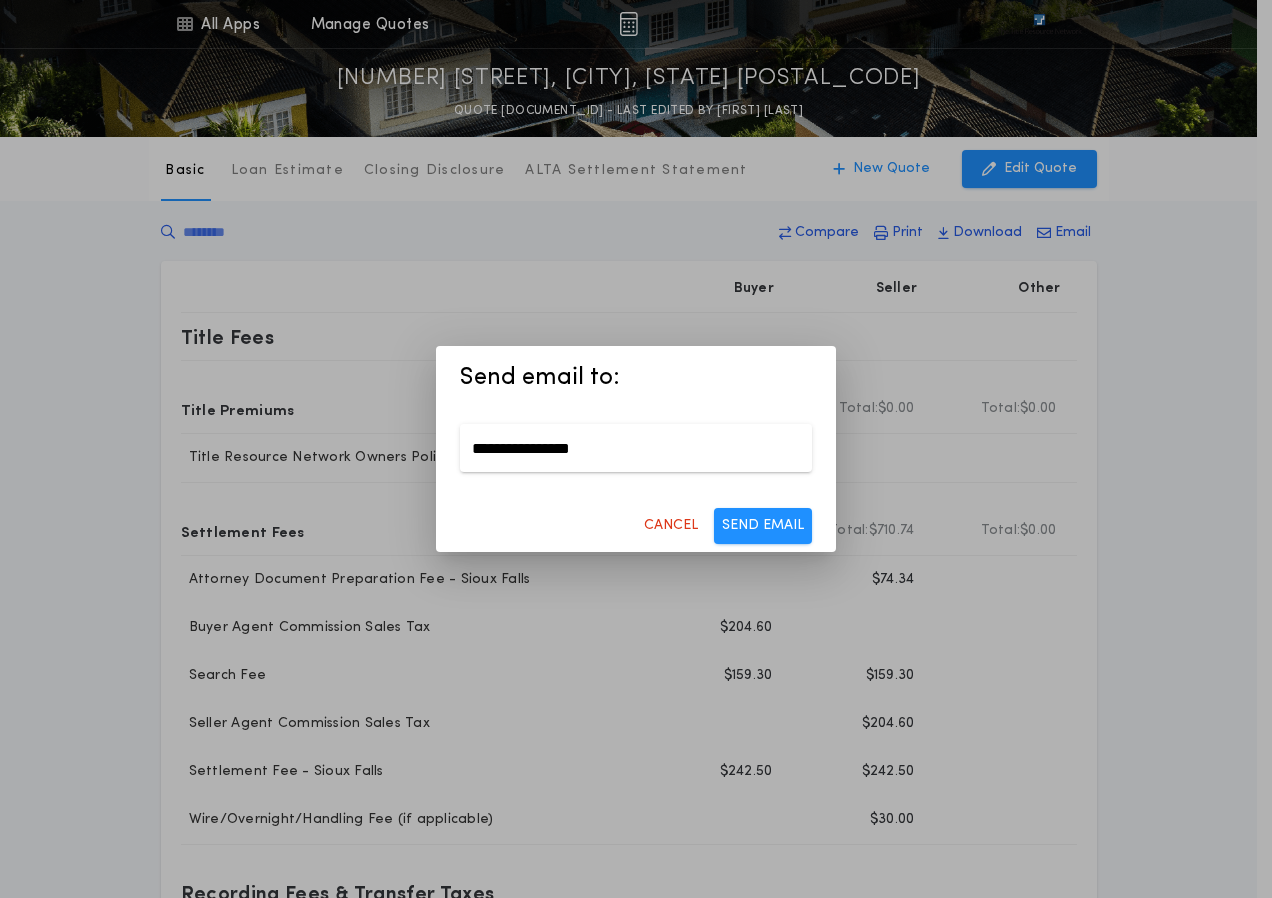 type 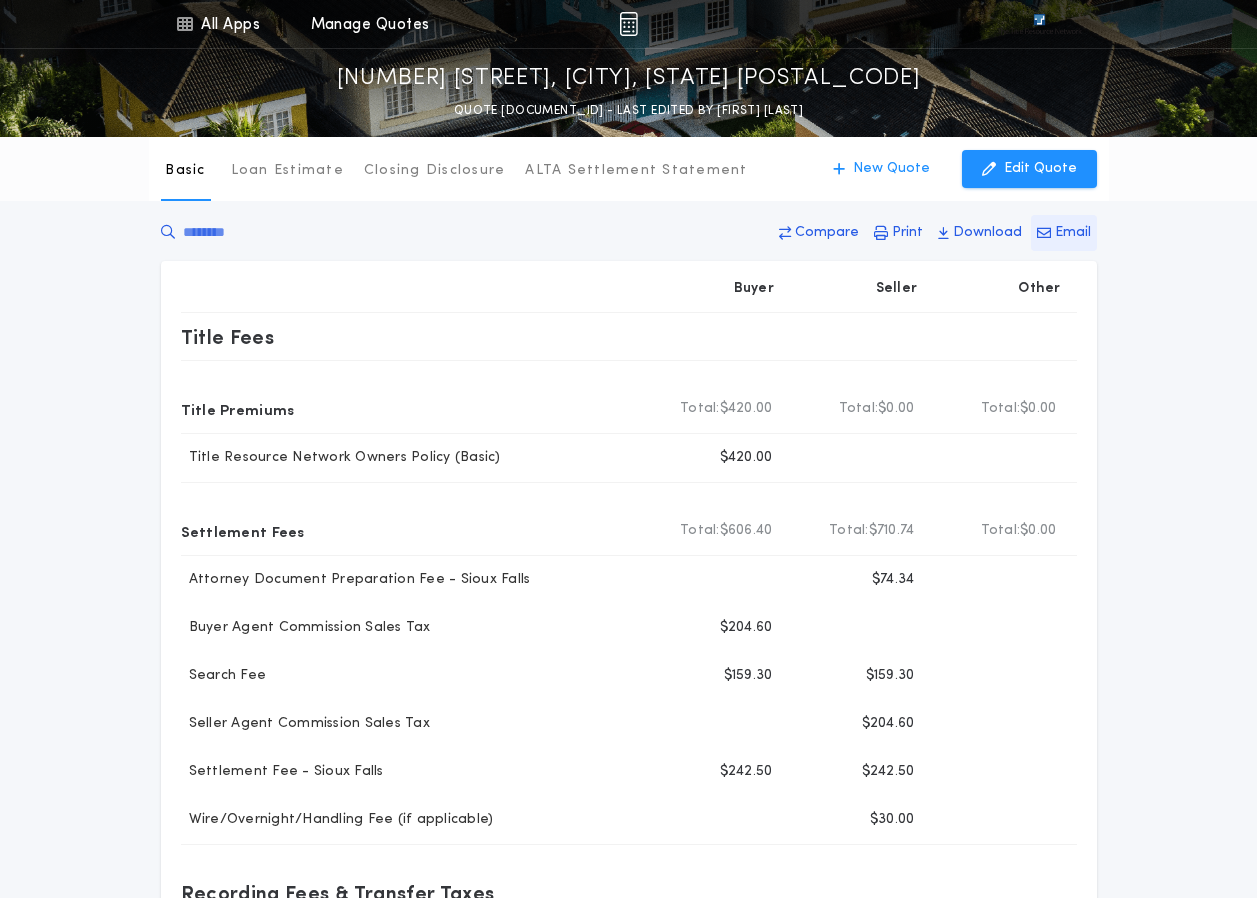 click on "Email" at bounding box center (1073, 233) 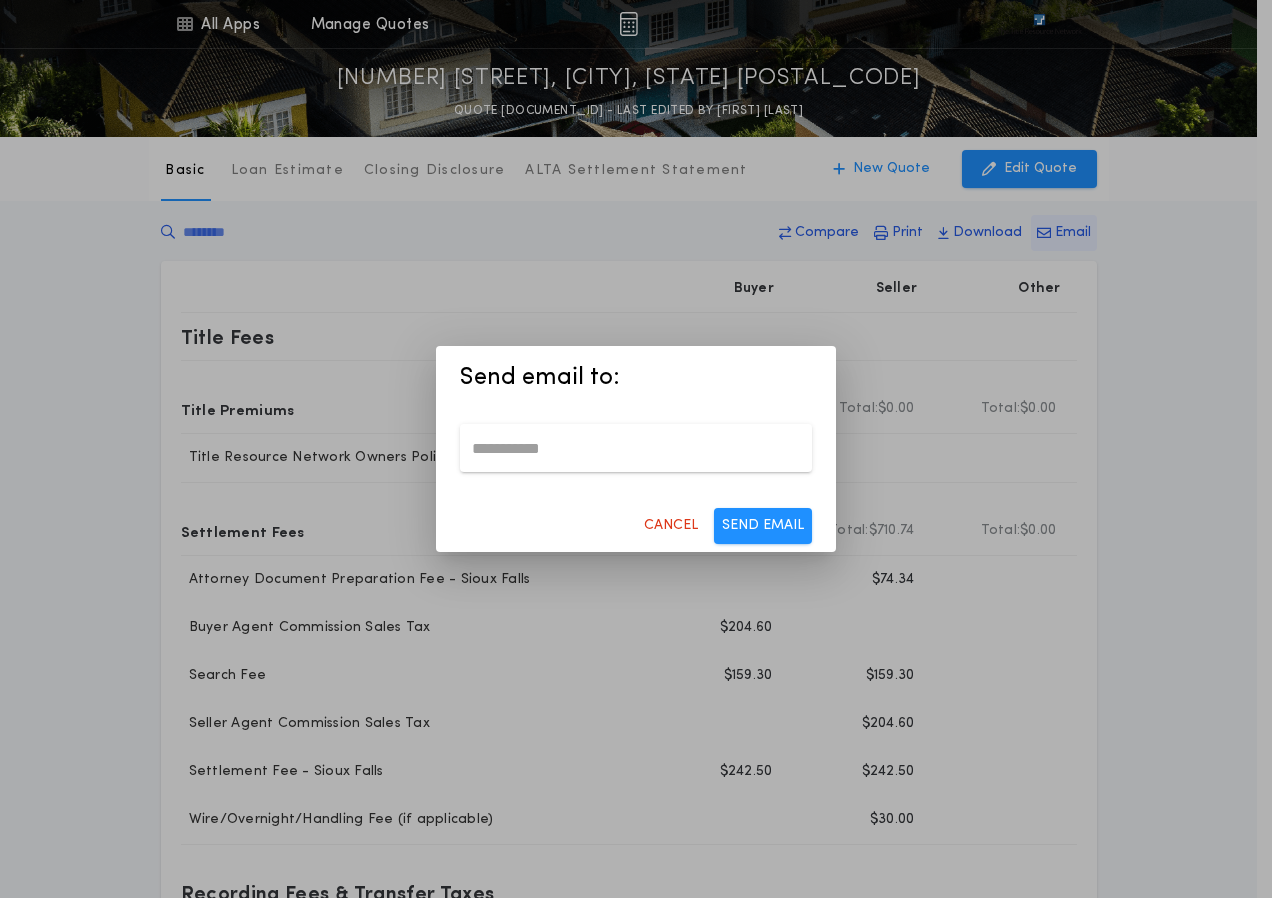 type on "**********" 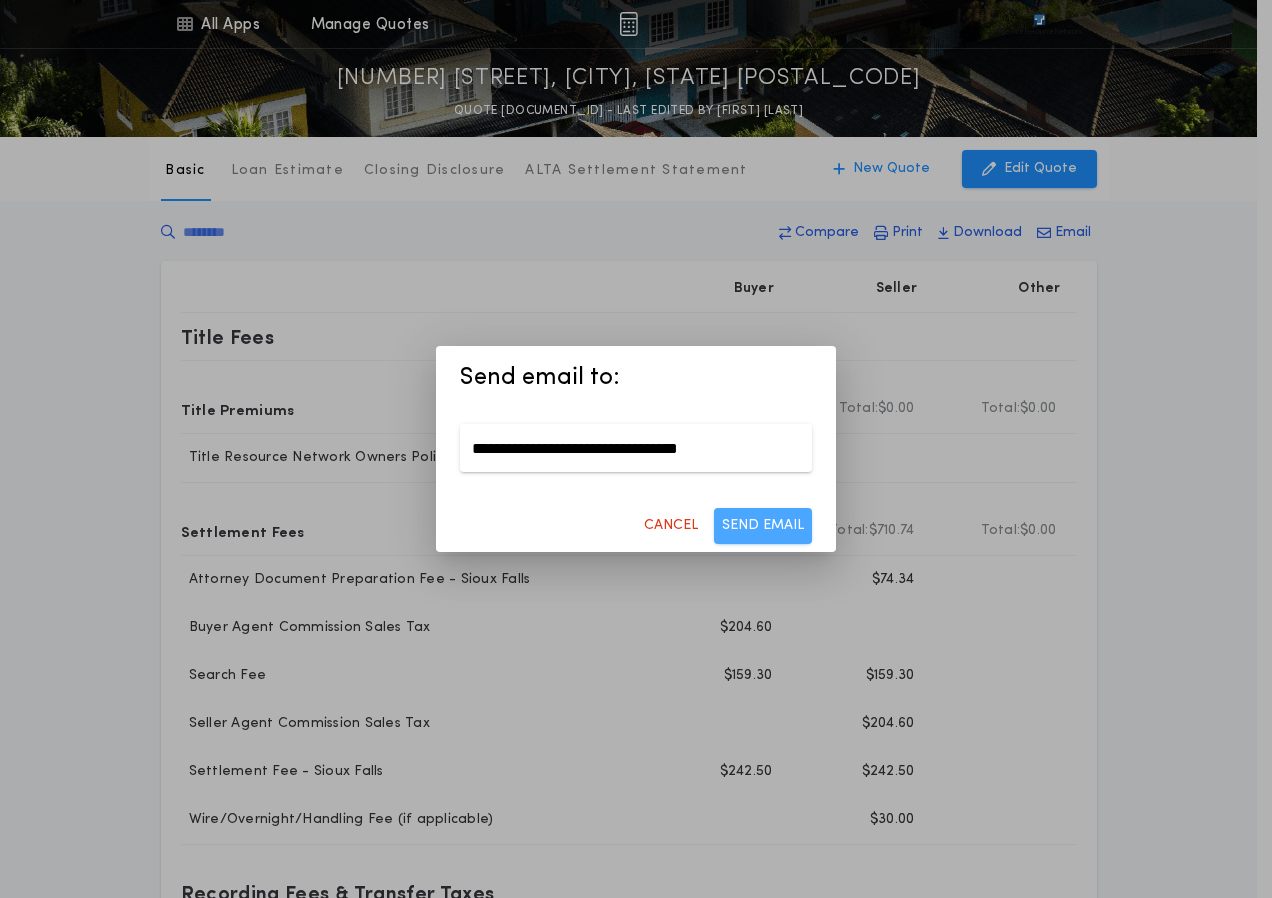 click on "SEND EMAIL" at bounding box center [763, 526] 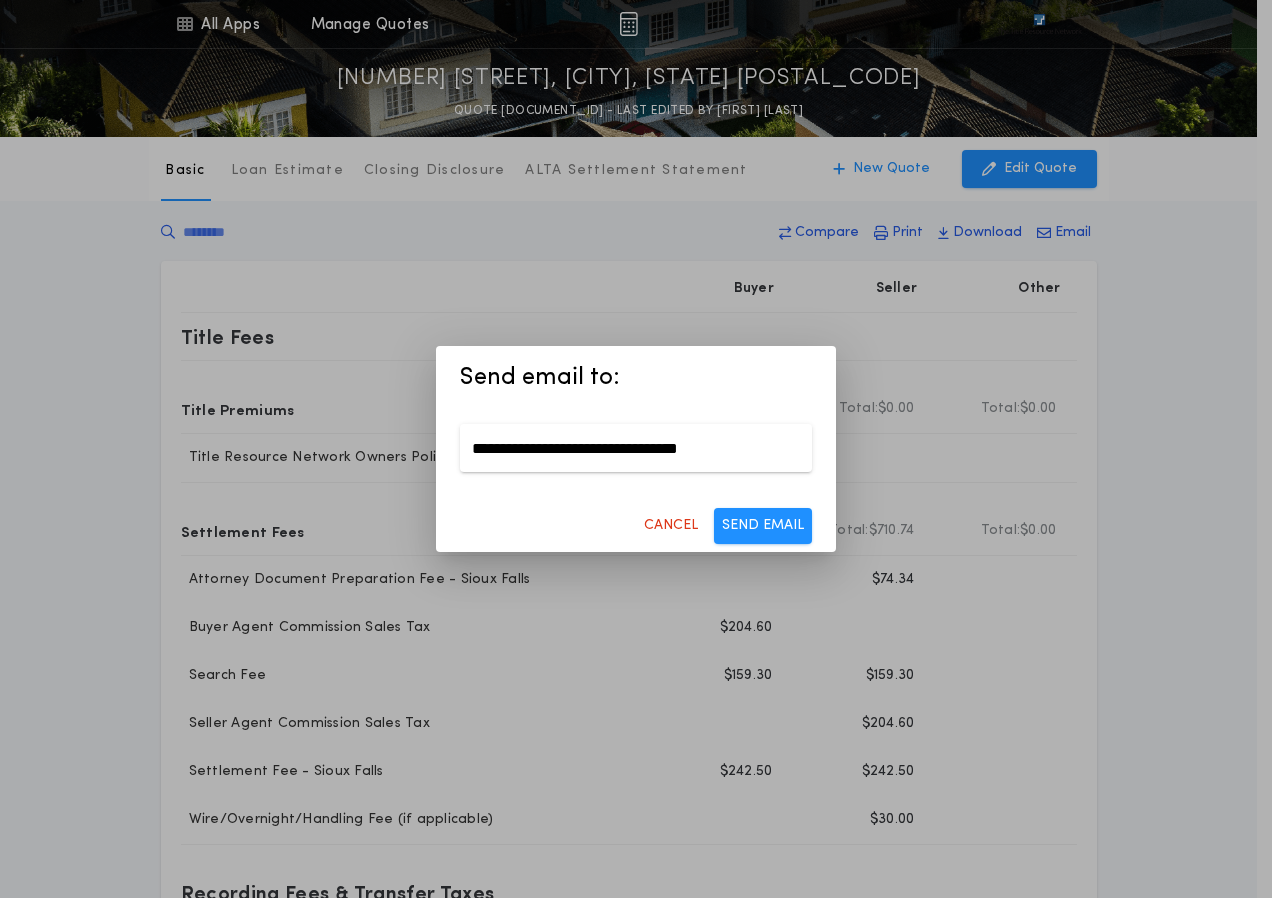 type 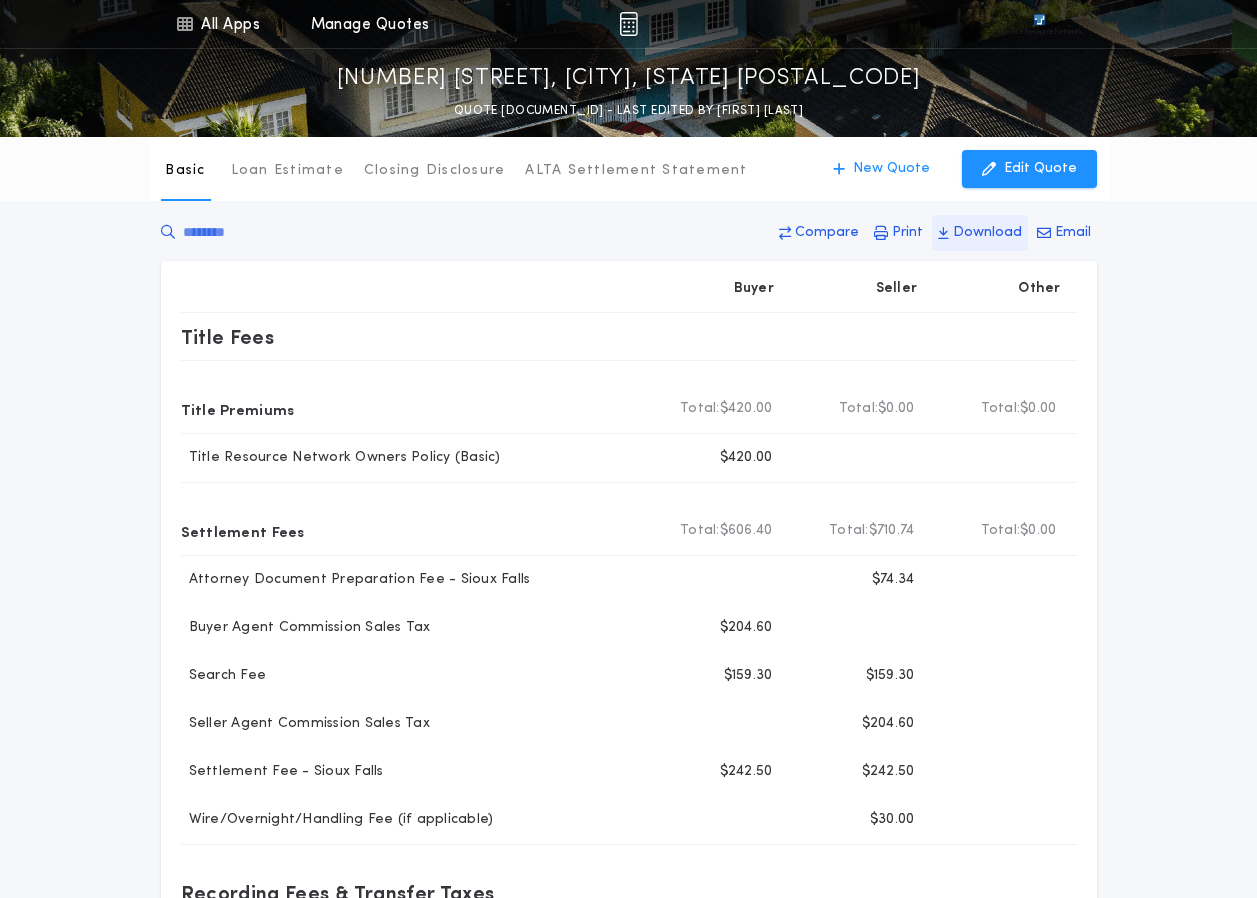 click on "Download" at bounding box center (987, 233) 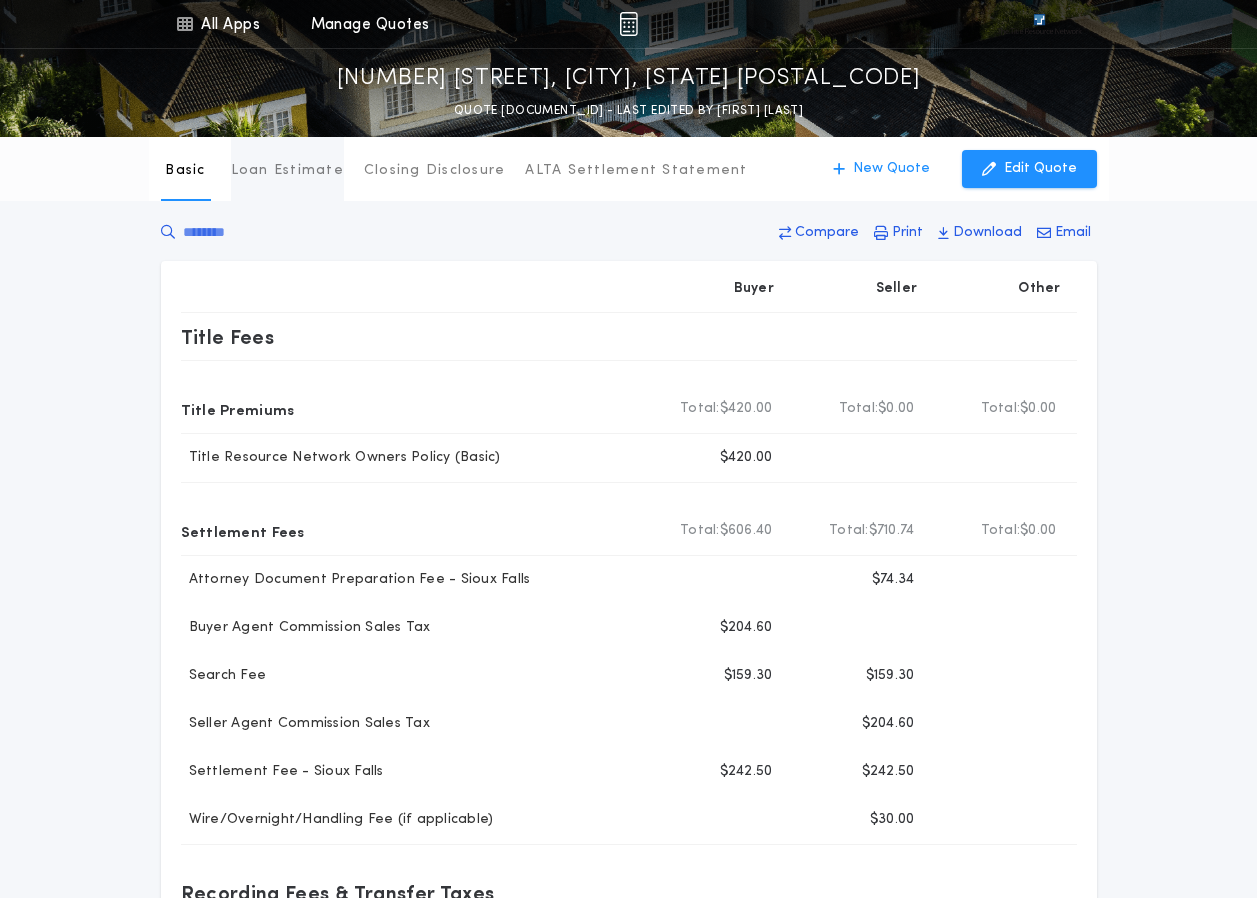 click on "Loan Estimate" at bounding box center (287, 171) 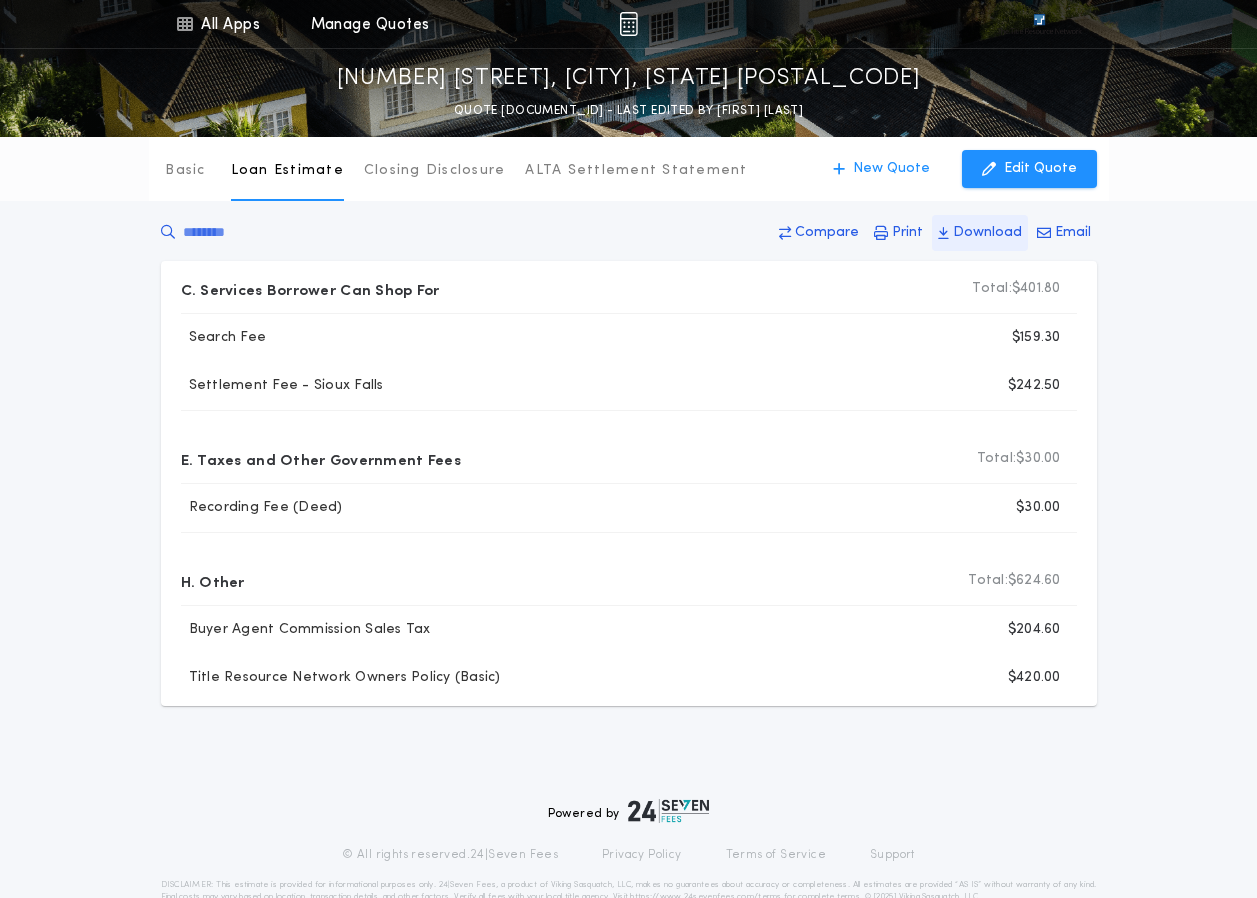 click on "Download" at bounding box center (987, 233) 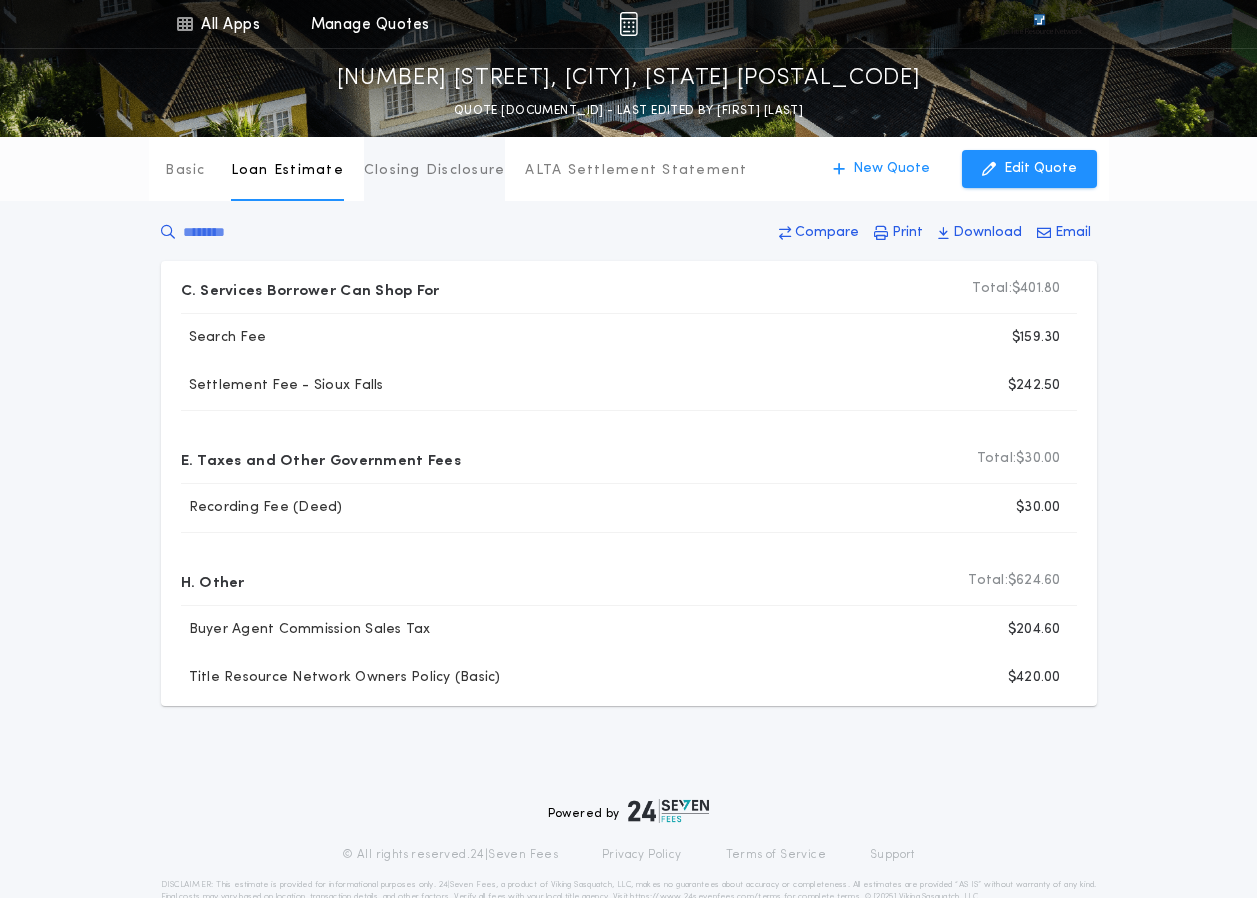 click on "Closing Disclosure" at bounding box center (435, 171) 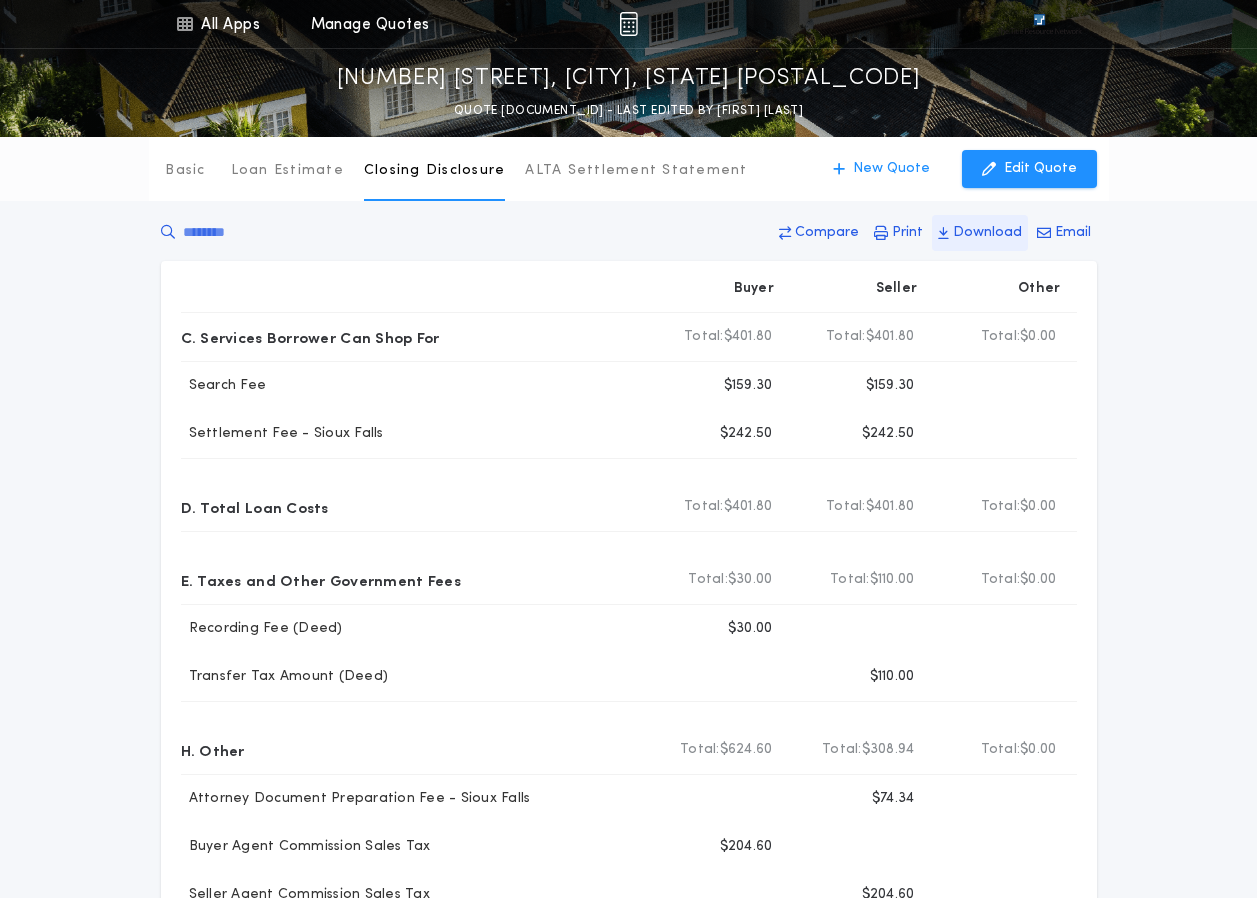 click on "Download" at bounding box center [987, 233] 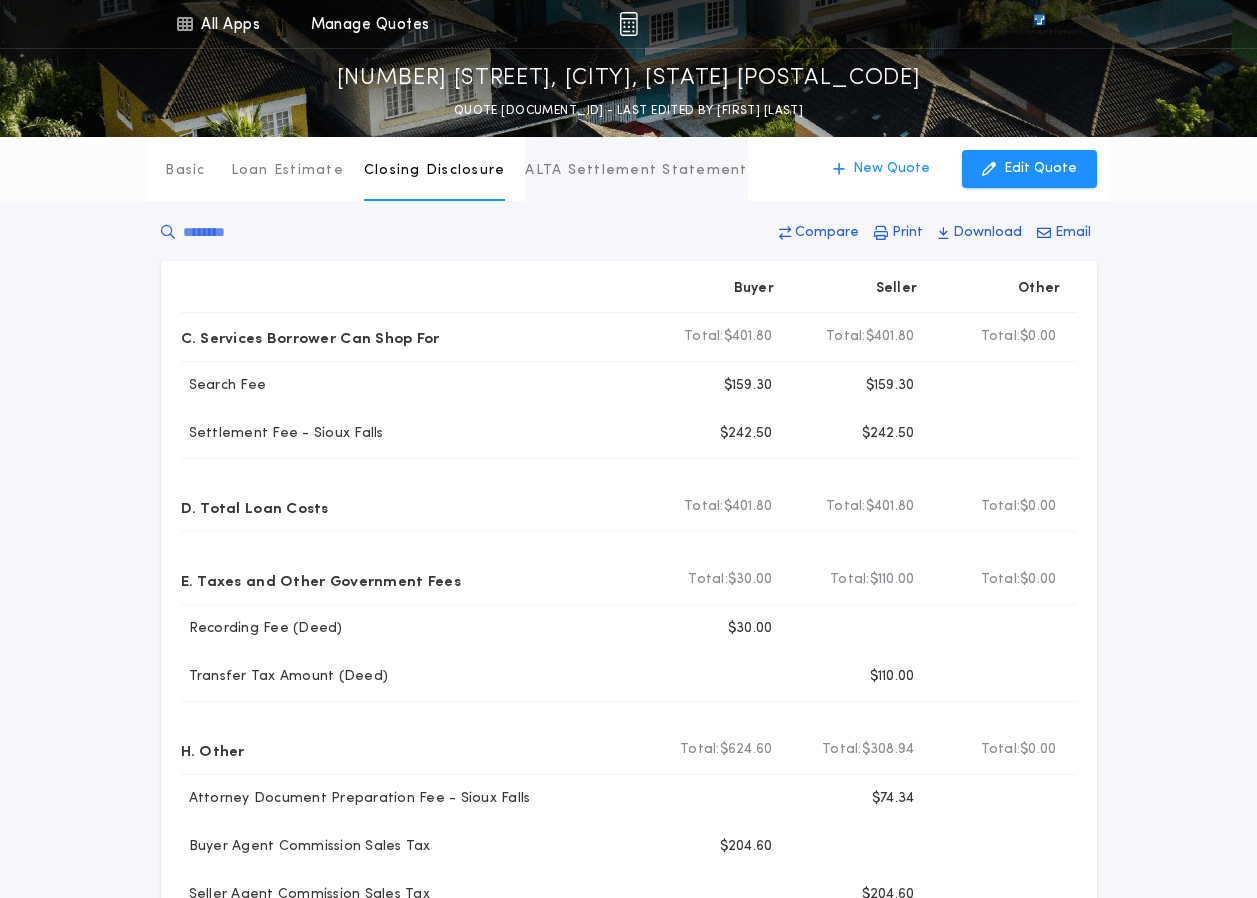 click on "ALTA Settlement Statement" at bounding box center [636, 171] 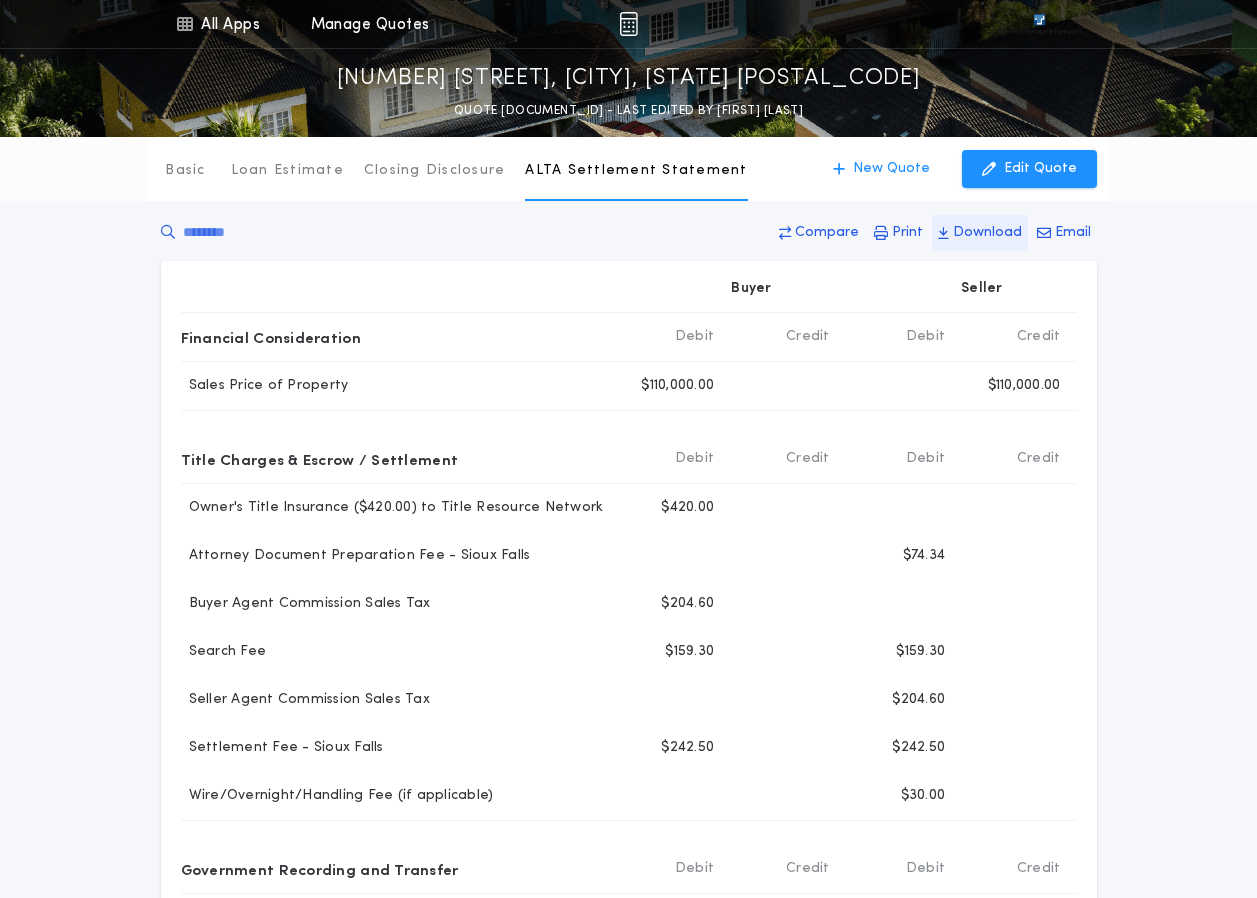 click on "Download" at bounding box center [987, 233] 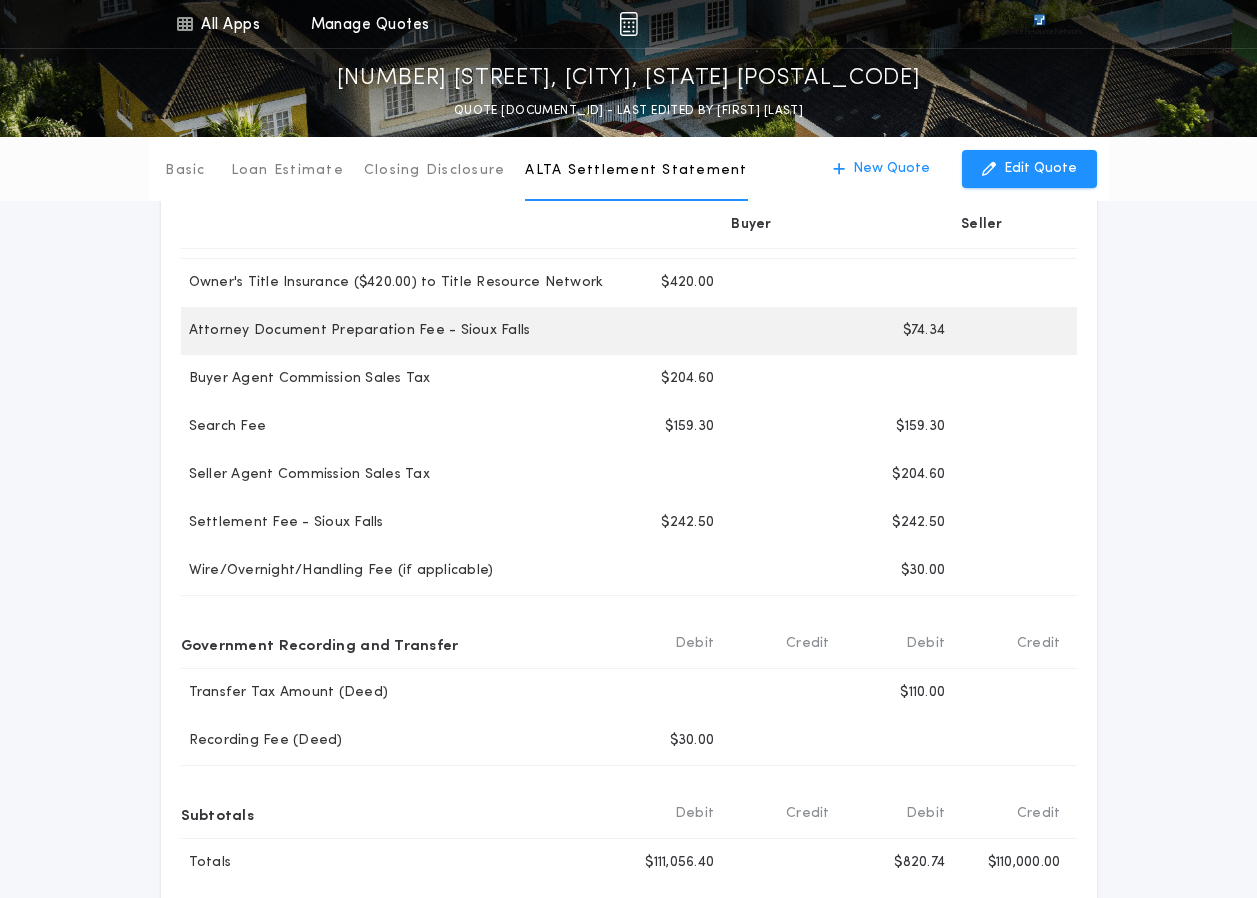 scroll, scrollTop: 0, scrollLeft: 0, axis: both 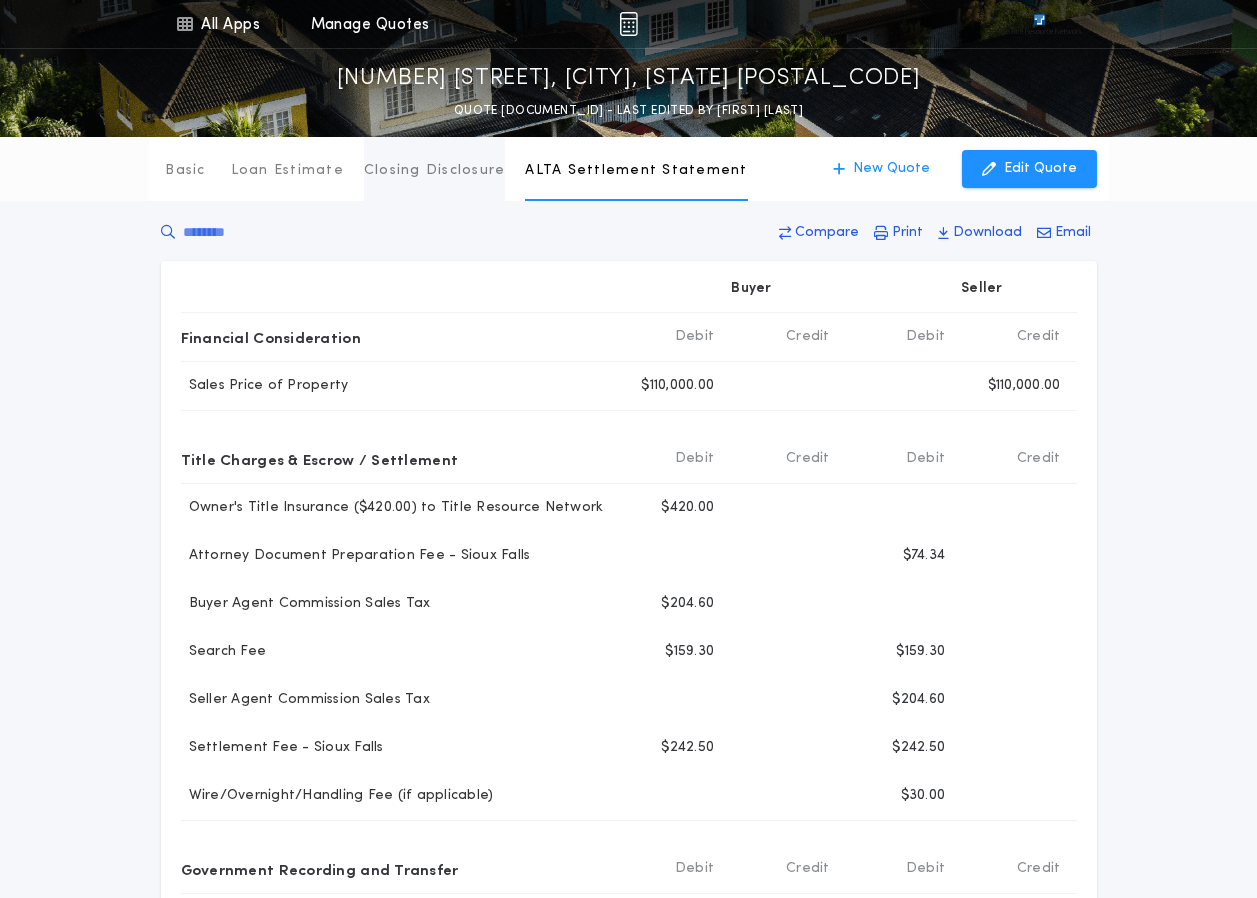 click on "Closing Disclosure" at bounding box center (435, 171) 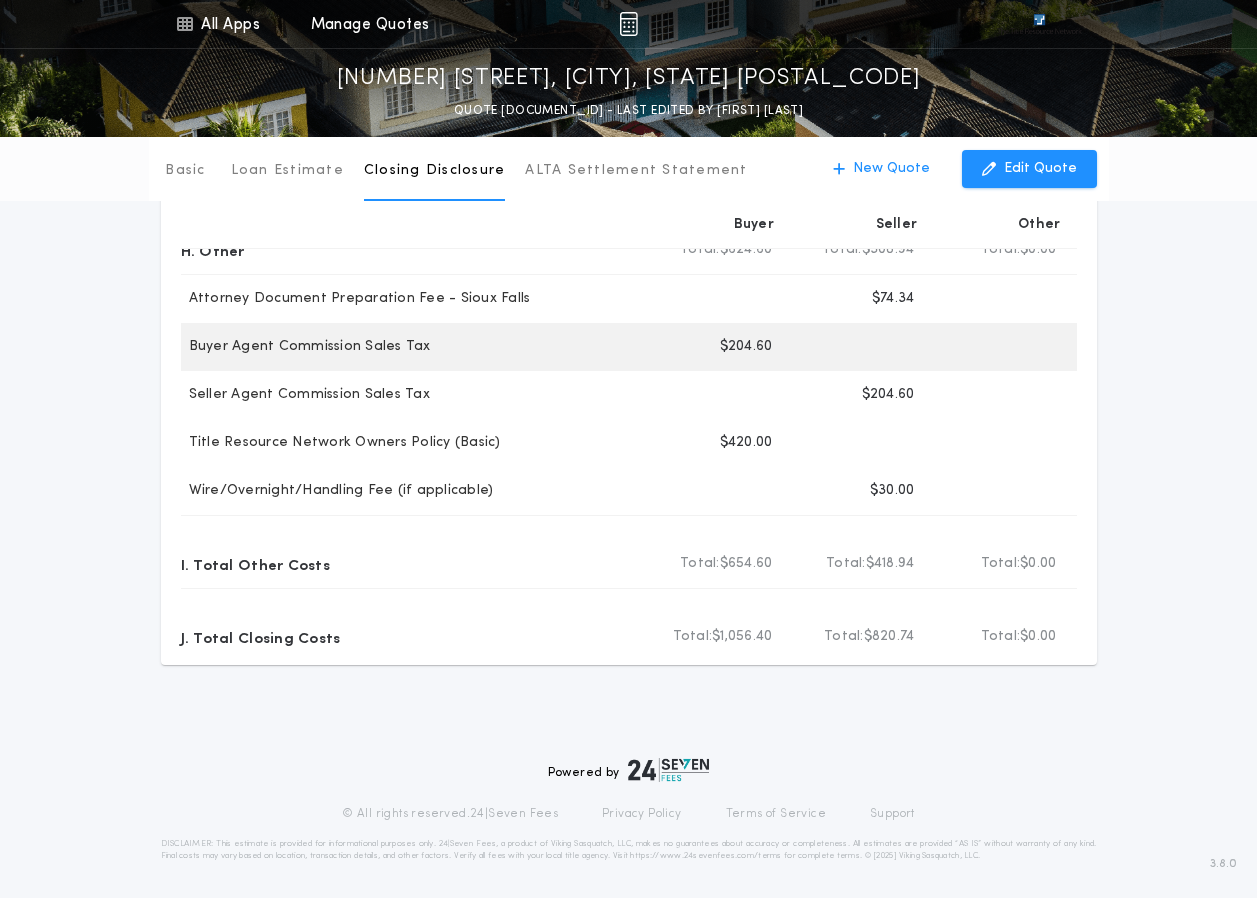 scroll, scrollTop: 200, scrollLeft: 0, axis: vertical 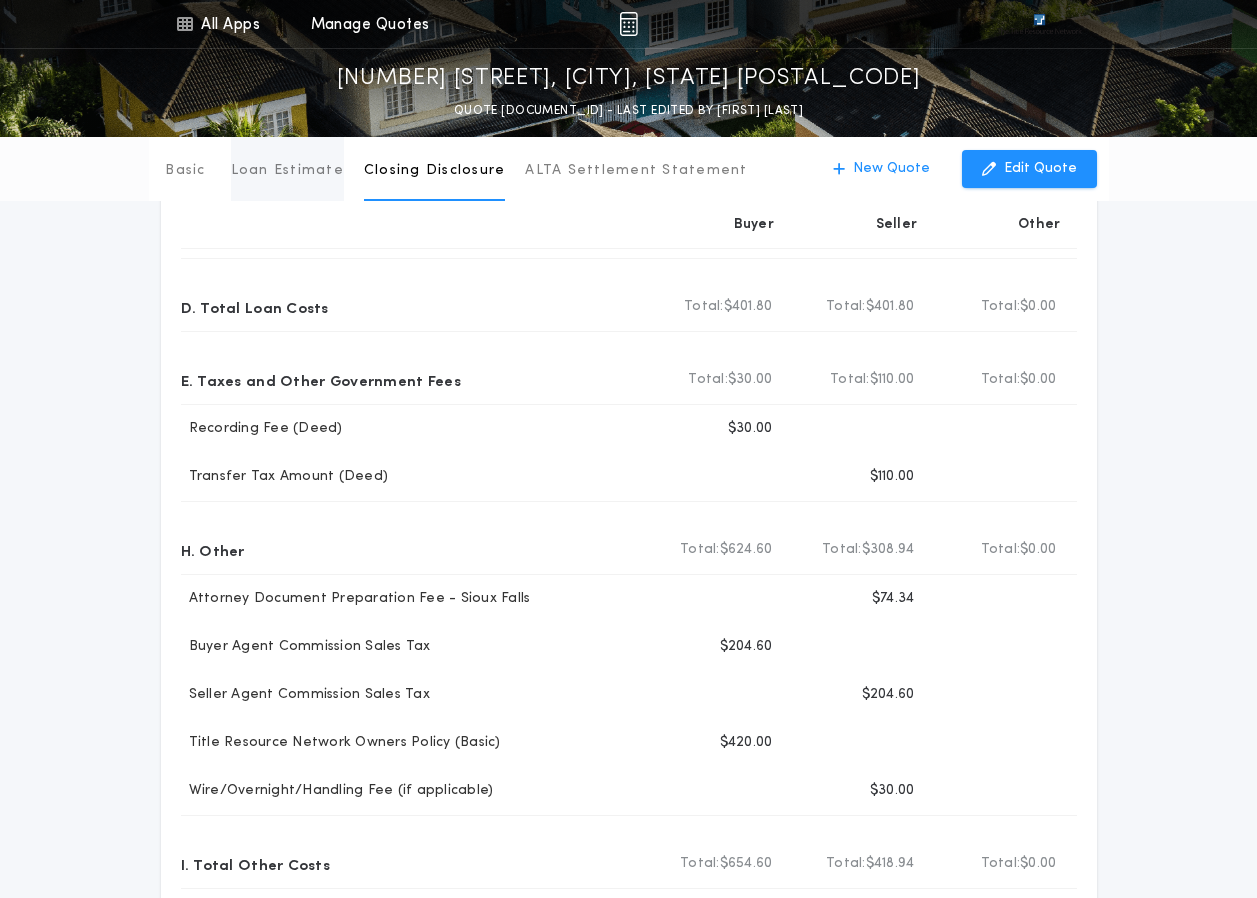 click on "Loan Estimate" at bounding box center (287, 171) 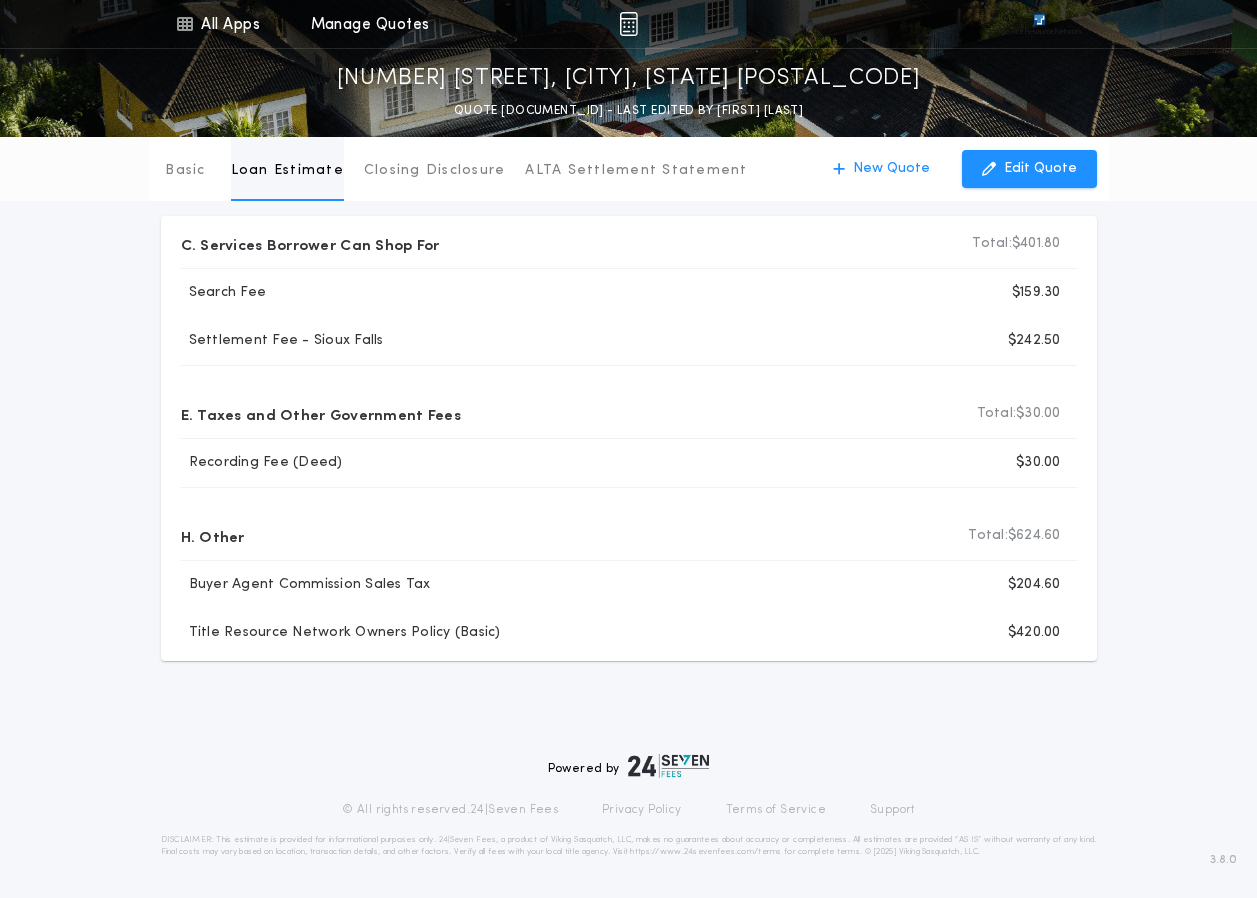 scroll, scrollTop: 45, scrollLeft: 0, axis: vertical 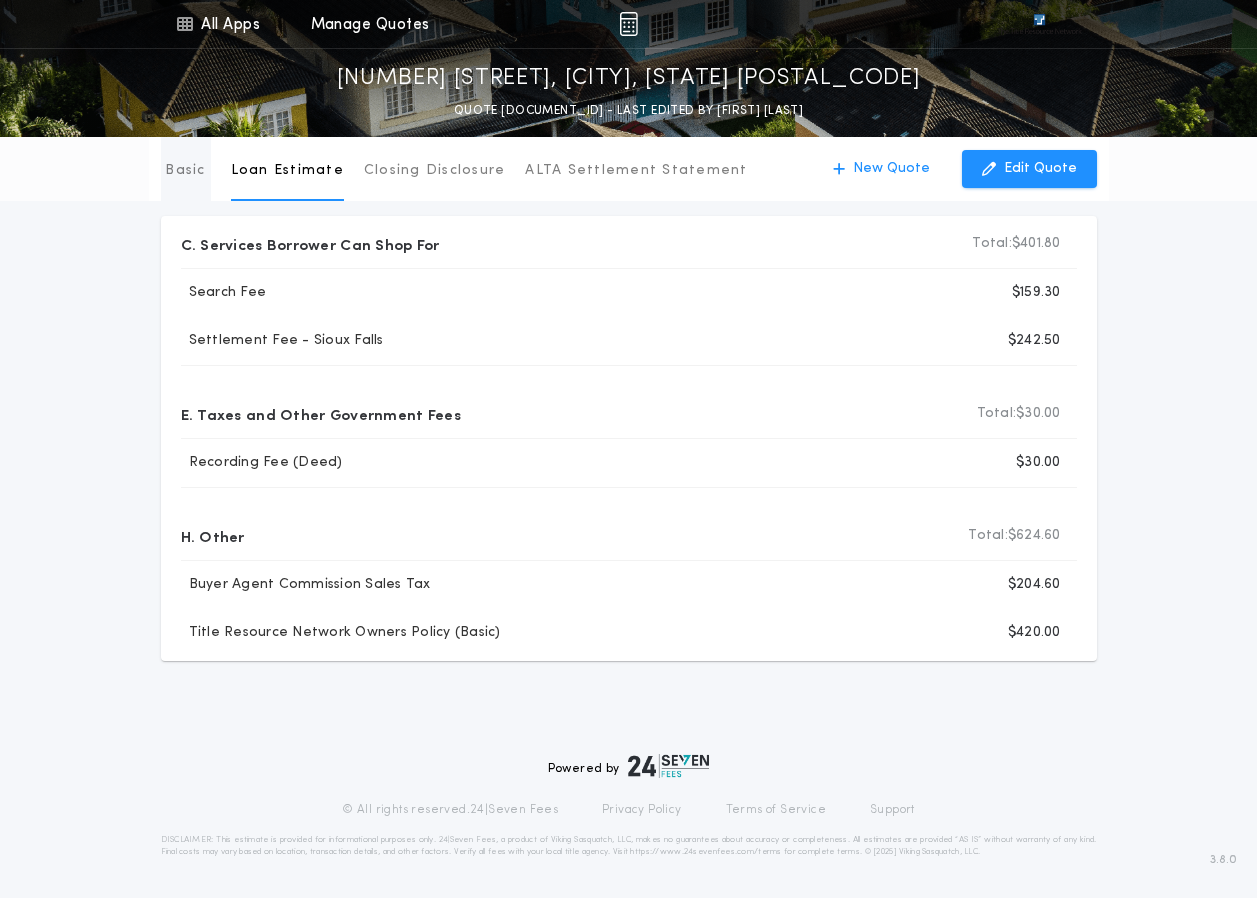 click on "Basic" at bounding box center (185, 171) 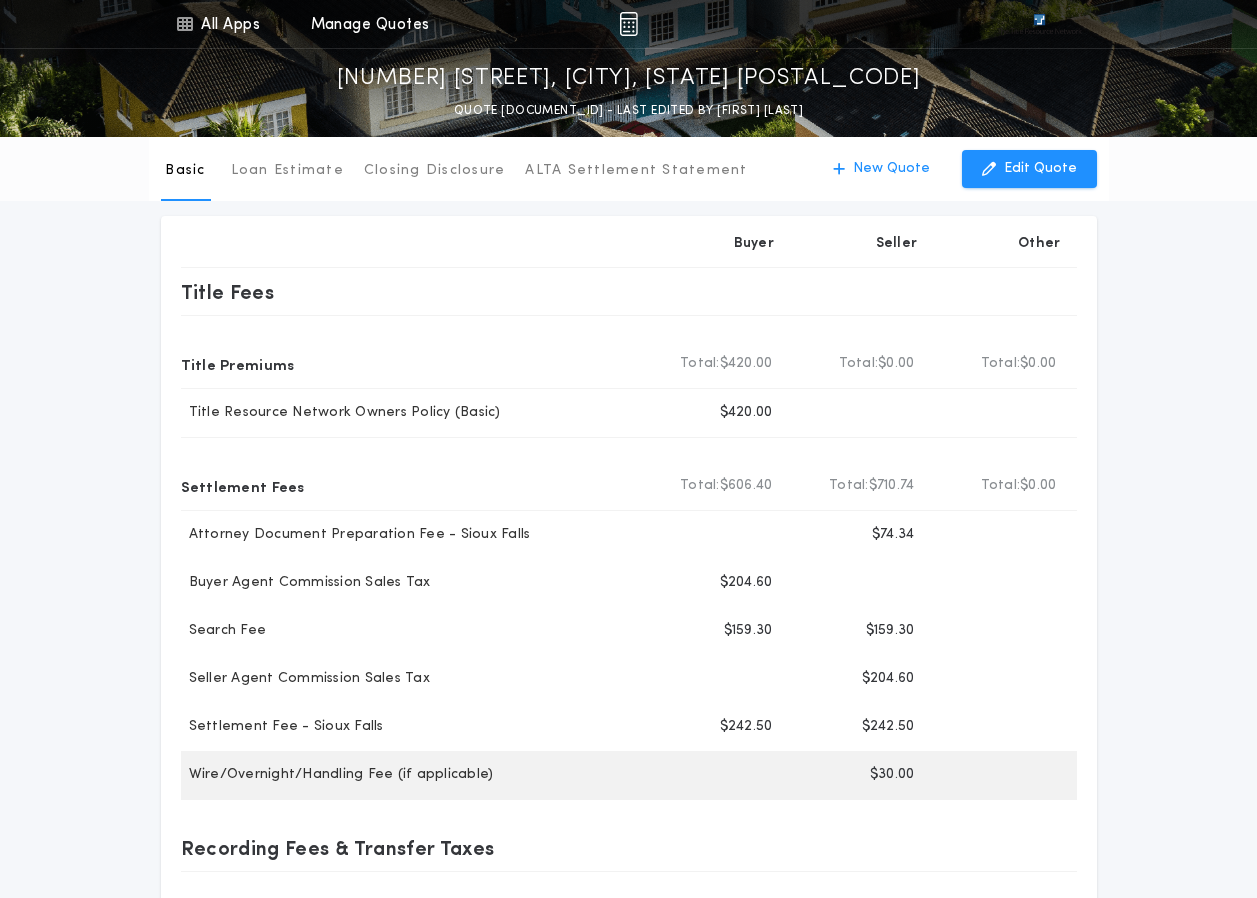 scroll, scrollTop: 0, scrollLeft: 0, axis: both 